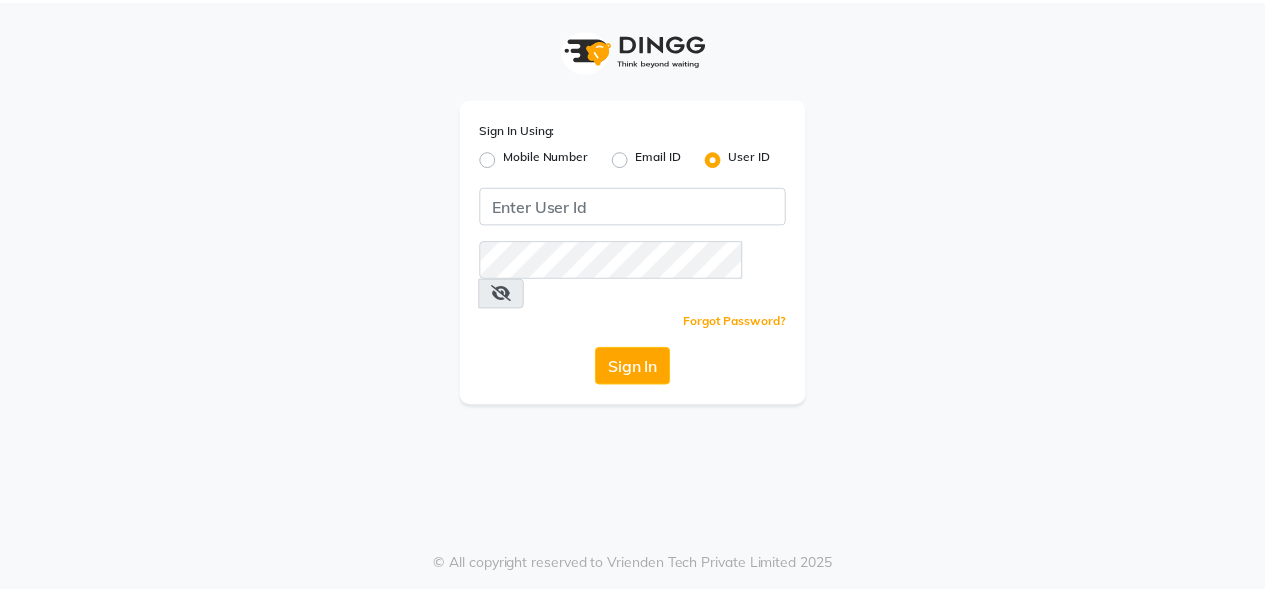scroll, scrollTop: 0, scrollLeft: 0, axis: both 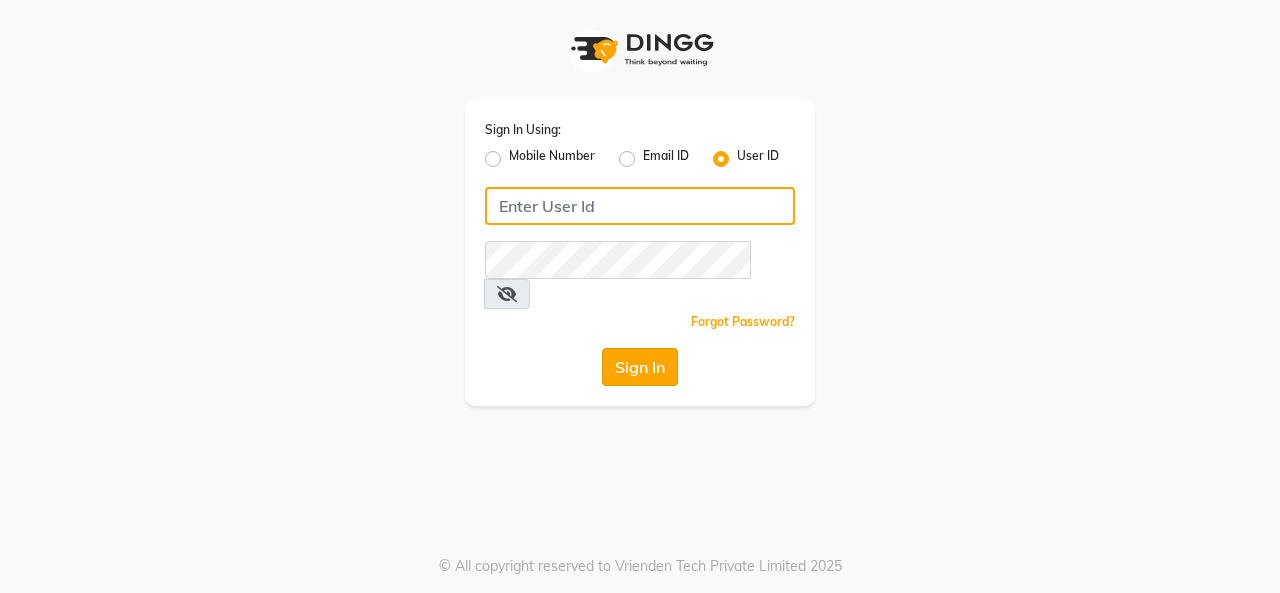 type on "thebrowmasters" 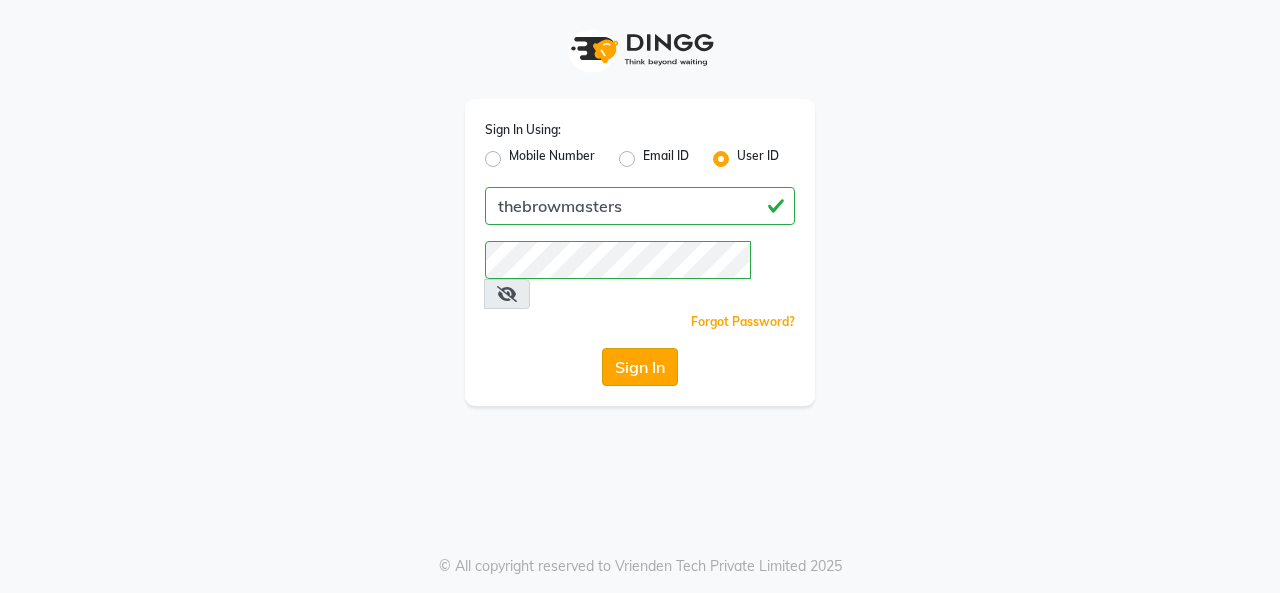 click on "Sign In" 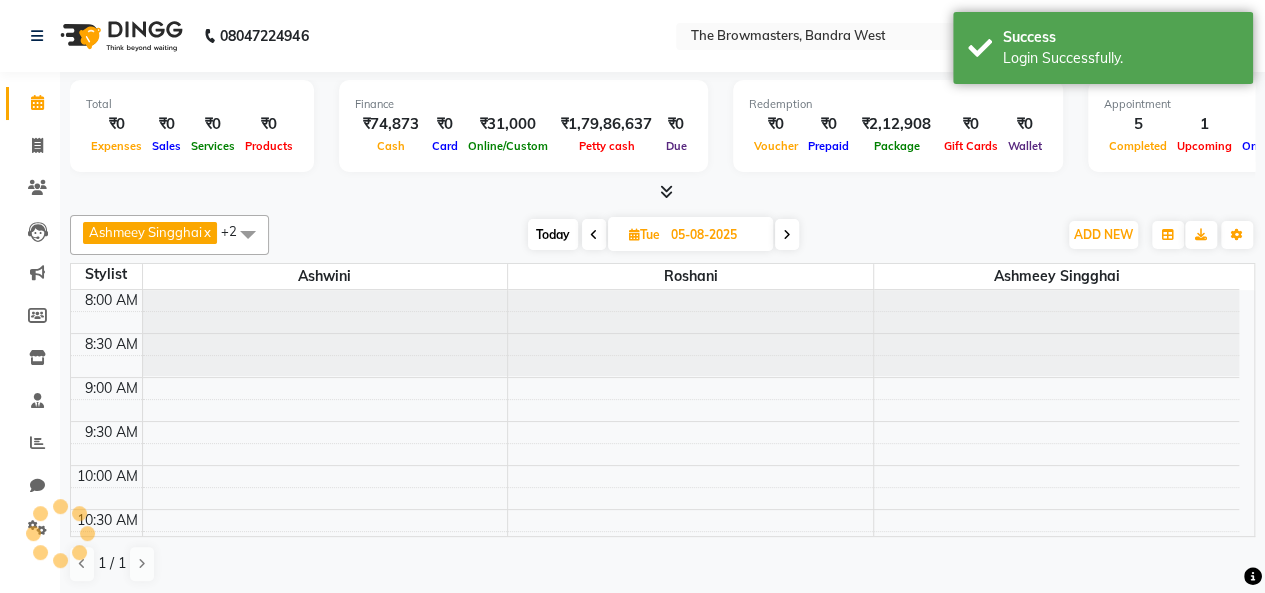 scroll, scrollTop: 0, scrollLeft: 0, axis: both 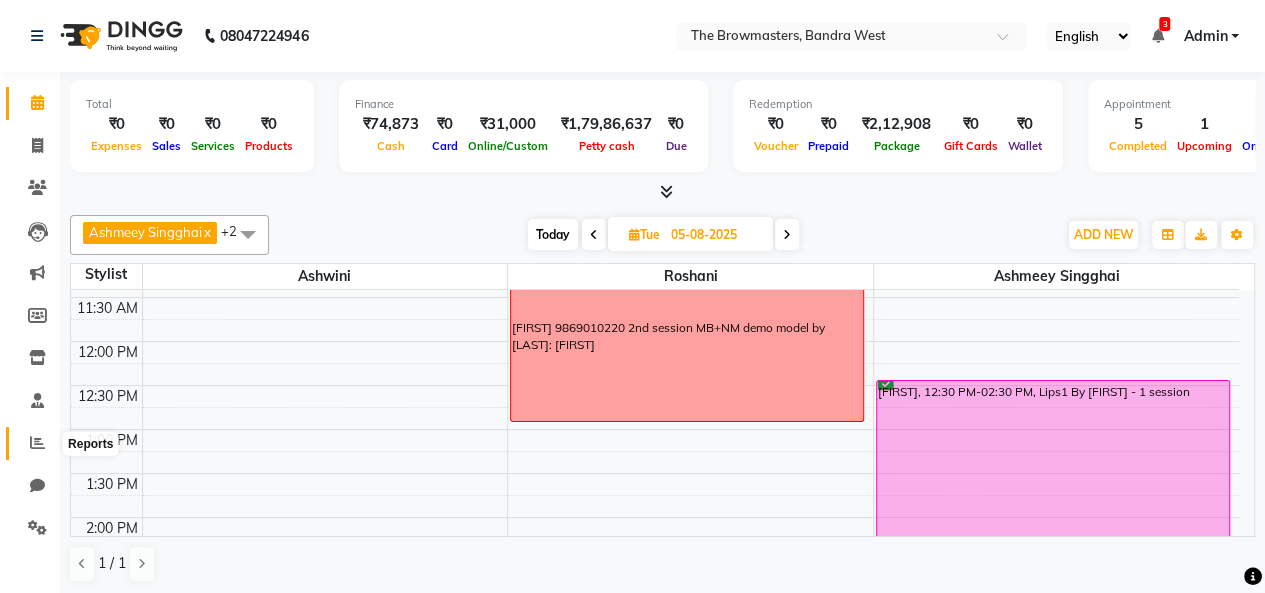 click 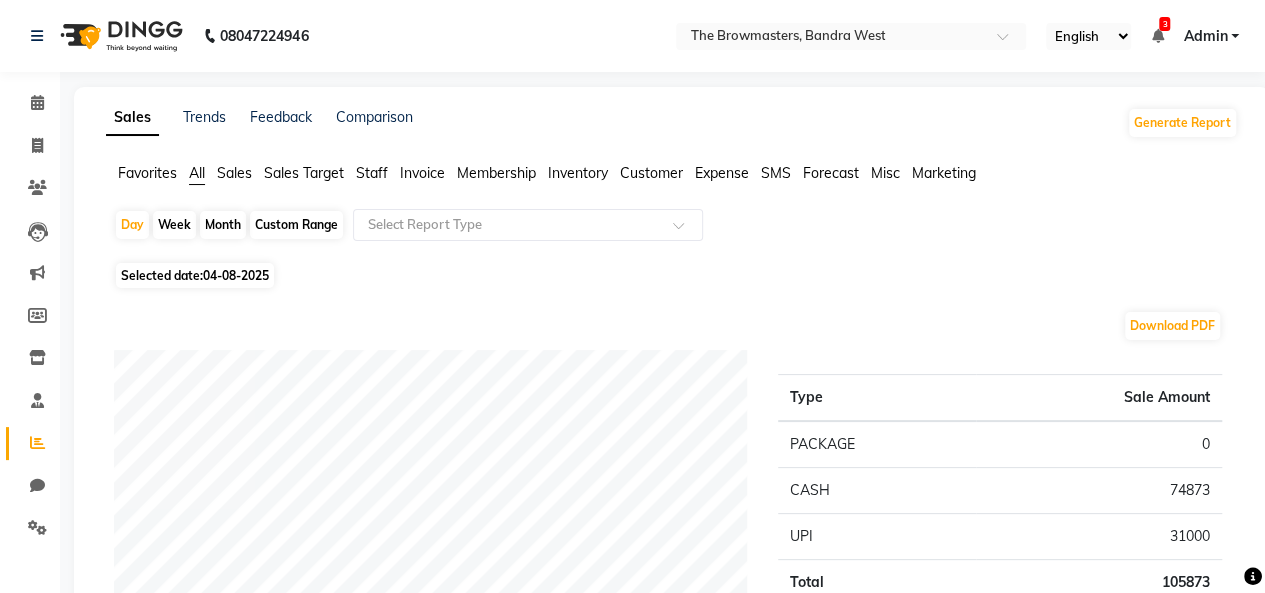 click on "Staff" 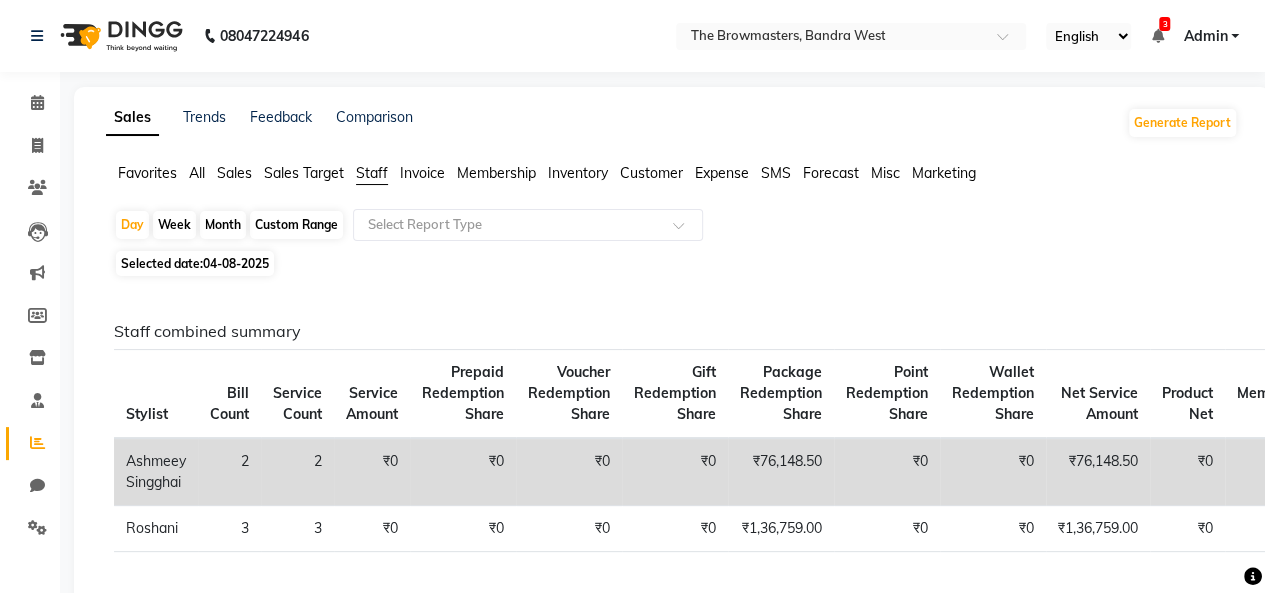 click on "Custom Range" 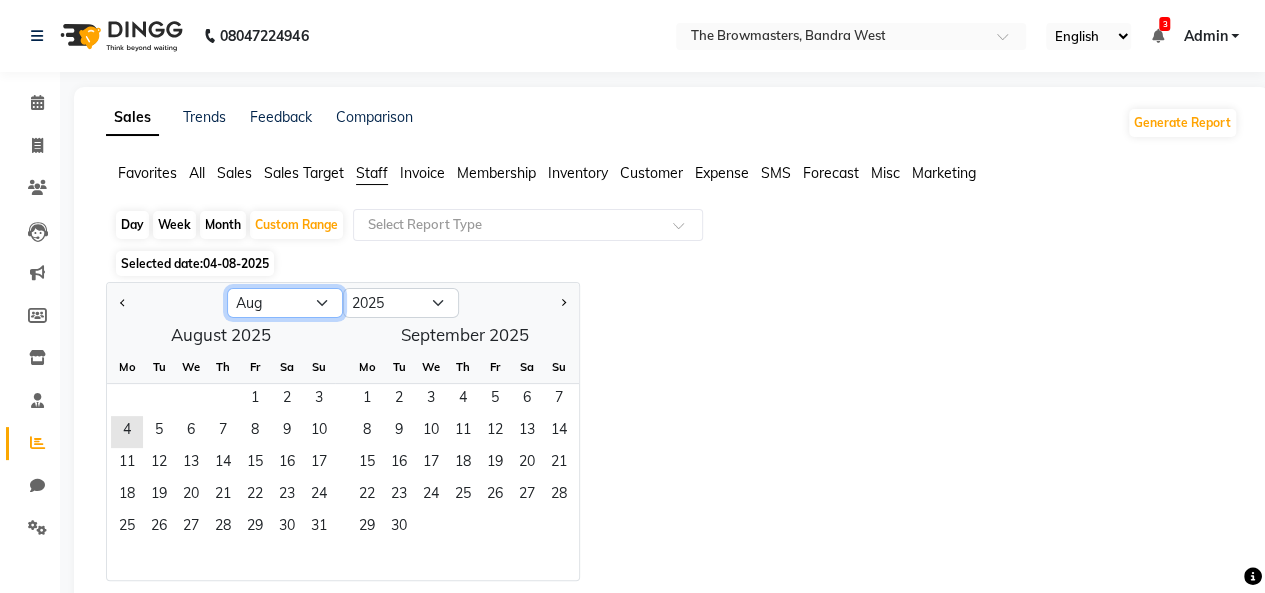 click on "Jan Feb Mar Apr May Jun Jul Aug Sep Oct Nov Dec" 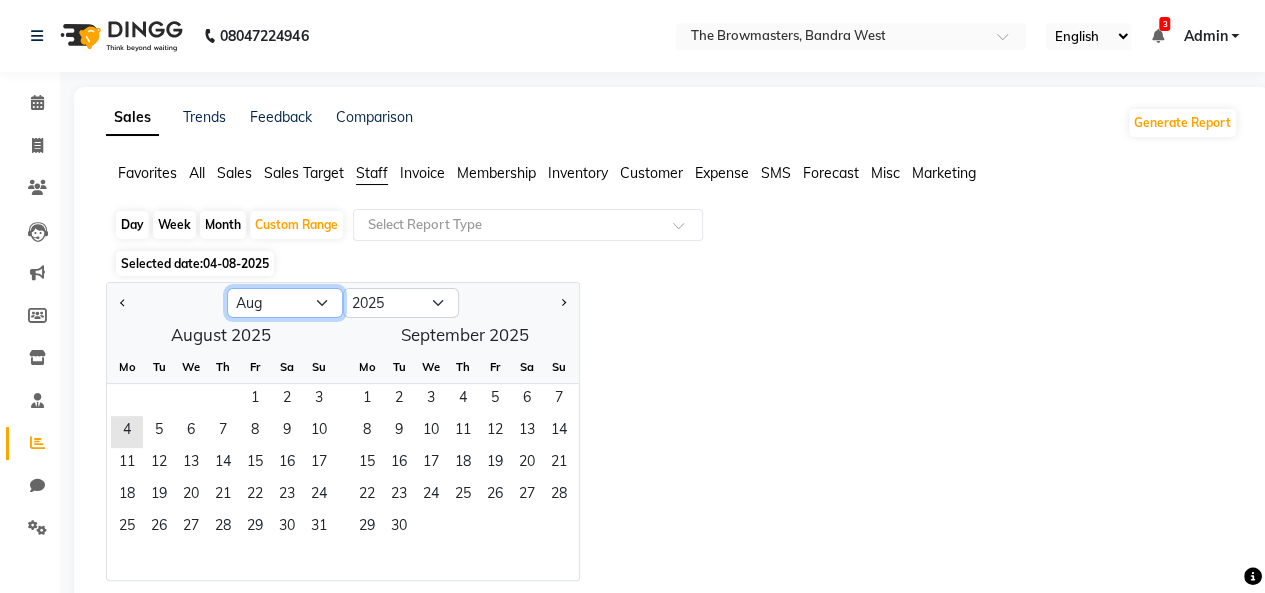 select on "7" 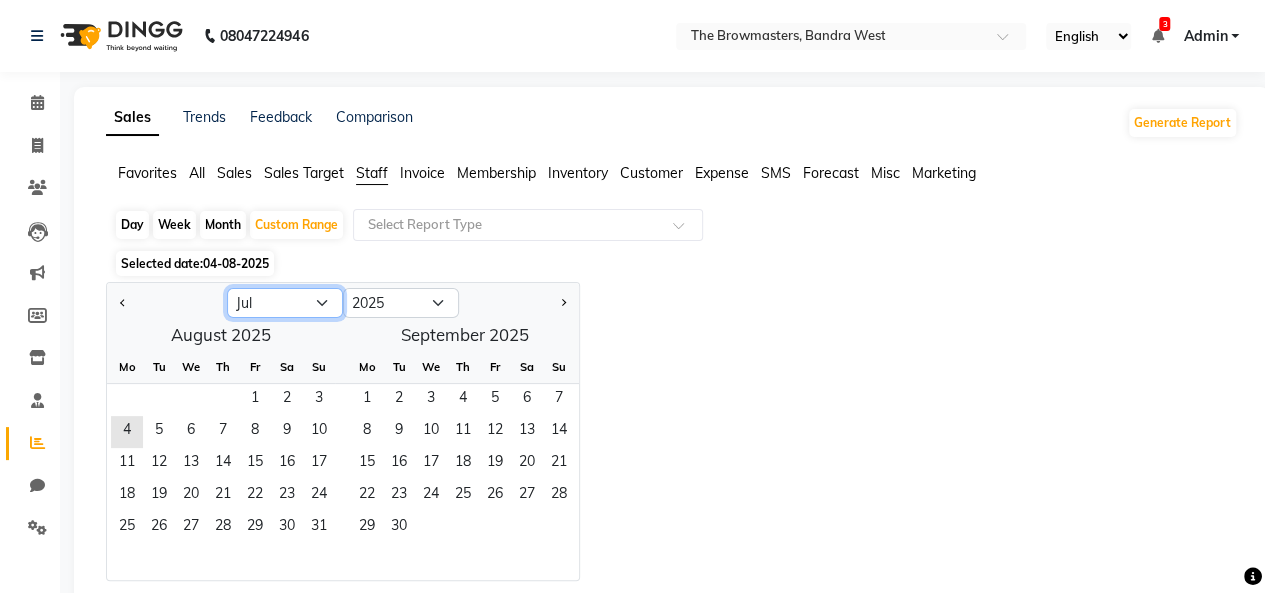 click on "Jan Feb Mar Apr May Jun Jul Aug Sep Oct Nov Dec" 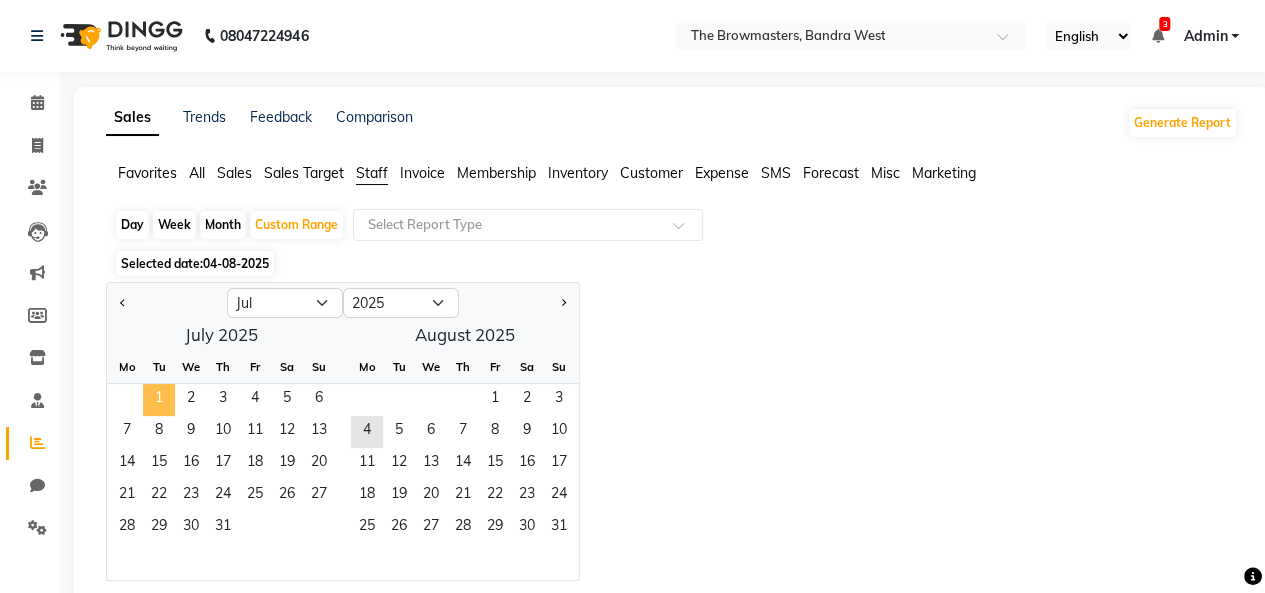 click on "1" 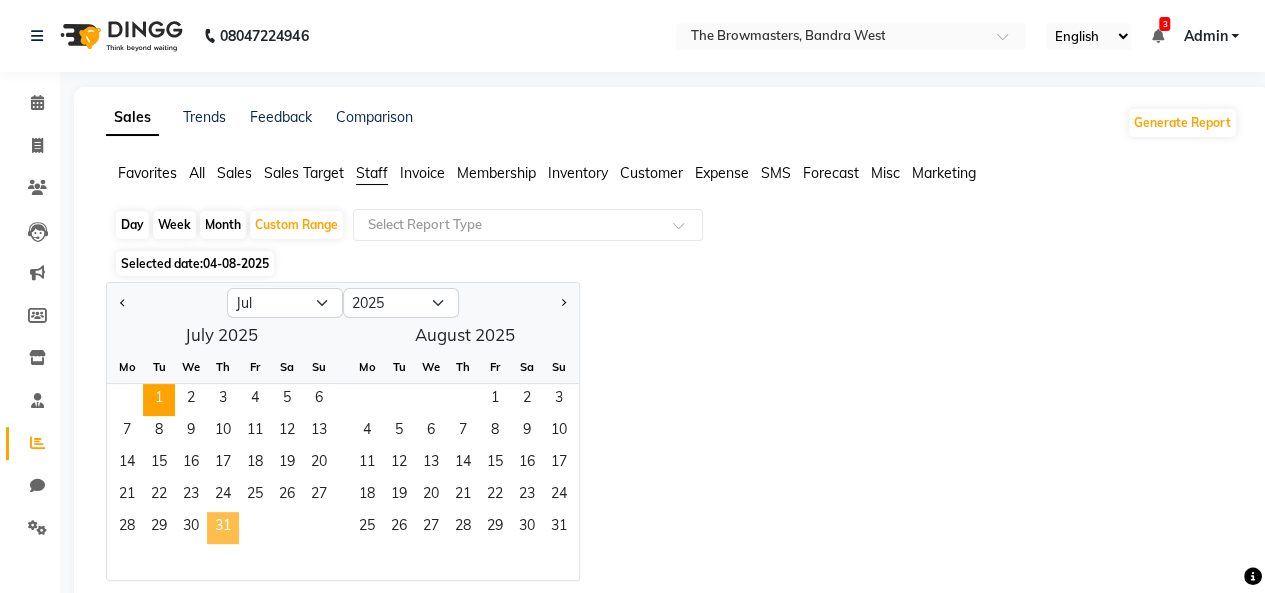 click on "31" 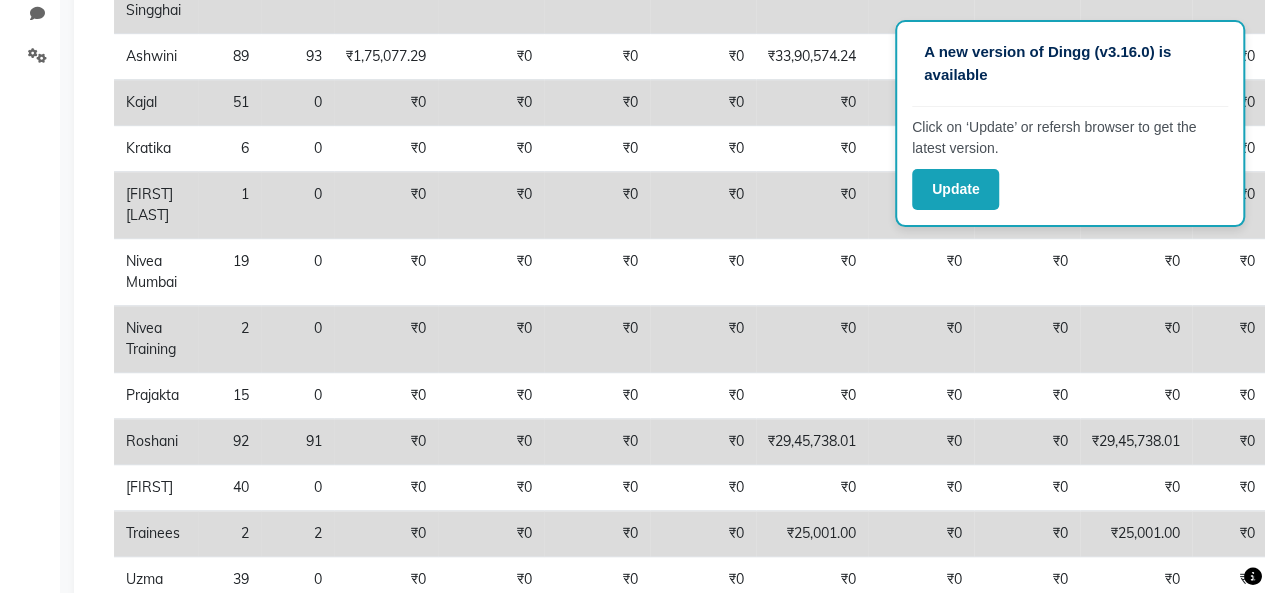scroll, scrollTop: 600, scrollLeft: 0, axis: vertical 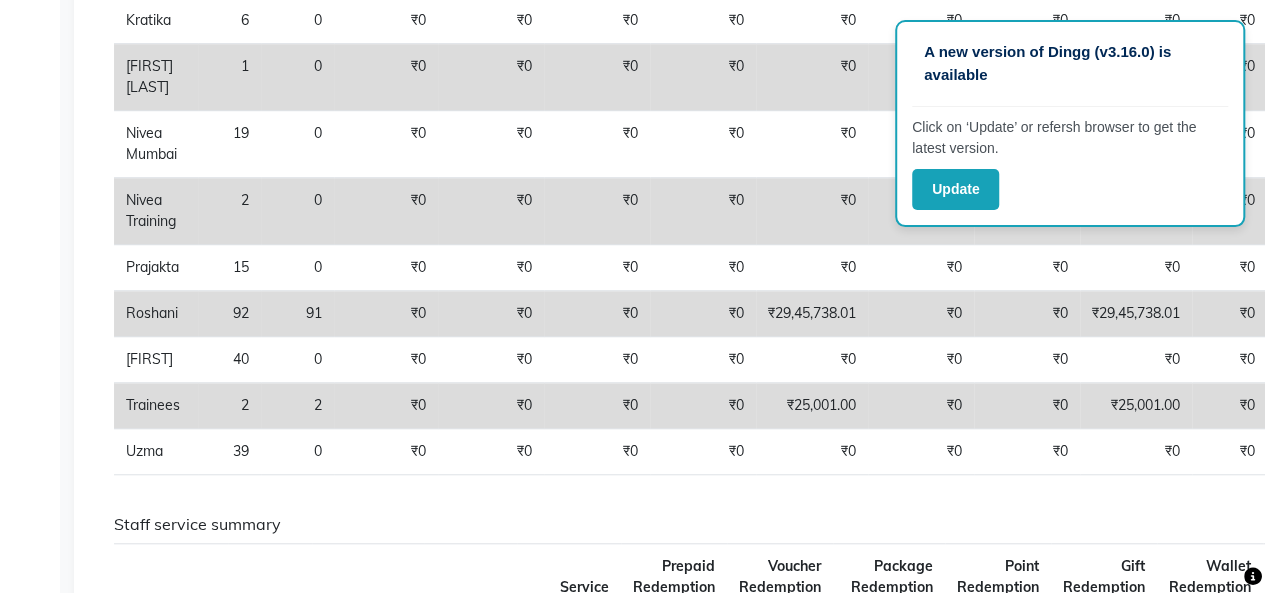 click on "Staff combined summary Stylist Bill Count Service Count Service Amount Prepaid Redemption Share Voucher Redemption Share Gift Redemption Share Package Redemption Share Point Redemption Share Wallet Redemption Share Net Service Amount Product Net Membership Net Prepaid Net Voucher Net Gift Net Package Net  Ashmeey Singghai 51 55 ₹0 ₹0 ₹0 ₹0 ₹40,41,734.18 ₹0 ₹0 ₹40,41,734.18 ₹0 ₹0 ₹0 ₹0 ₹0 ₹0  Ashwini 89 93 ₹1,75,077.29 ₹0 ₹0 ₹0 ₹33,90,574.24 ₹0 ₹0 ₹35,65,651.53 ₹0 ₹0 ₹0 ₹0 ₹0 ₹0  Kajal 51 0 ₹0 ₹0 ₹0 ₹0 ₹0 ₹0 ₹0 ₹0 ₹0 ₹0 ₹0 ₹0 ₹0 ₹18,03,738.98  Kratika 6 0 ₹0 ₹0 ₹0 ₹0 ₹0 ₹0 ₹0 ₹0 ₹0 ₹0 ₹0 ₹0 ₹0 ₹4,50,000.00  Manish Singhaai 1 0 ₹0 ₹0 ₹0 ₹0 ₹0 ₹0 ₹0 ₹0 ₹0 ₹0 ₹0 ₹0 ₹0 ₹0.85  Nivea Mumbai 19 0 ₹0 ₹0 ₹0 ₹0 ₹0 ₹0 ₹0 ₹0 ₹0 ₹0 ₹0 ₹0 ₹0 ₹8,29,432.17  Nivea Training 2 0 ₹0 ₹0 ₹0 ₹0 ₹0 ₹0 ₹0 ₹0 ₹0 ₹0 ₹0 ₹0 ₹0 ₹1,93,220.34 15 0 0" 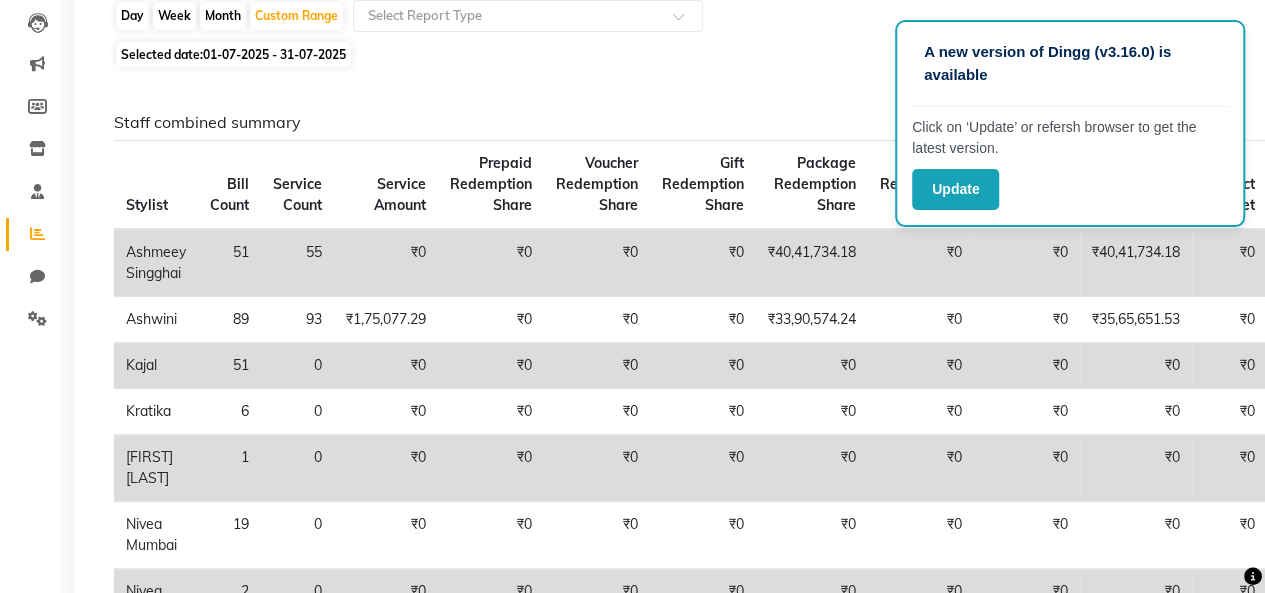 scroll, scrollTop: 100, scrollLeft: 0, axis: vertical 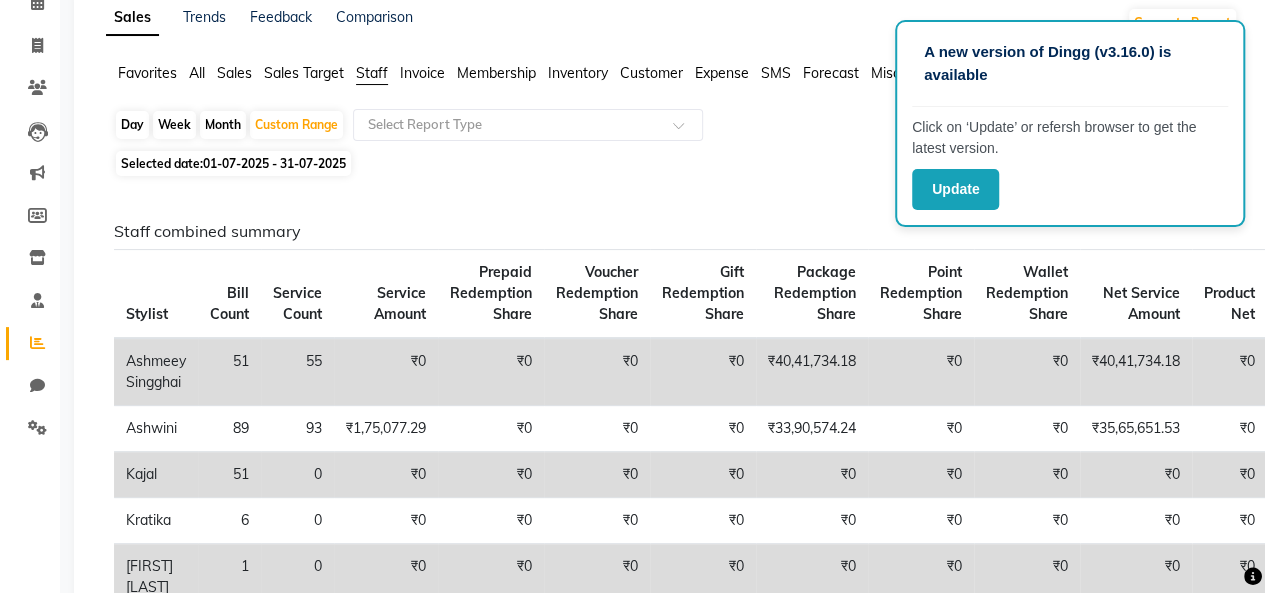 click on "Sales" 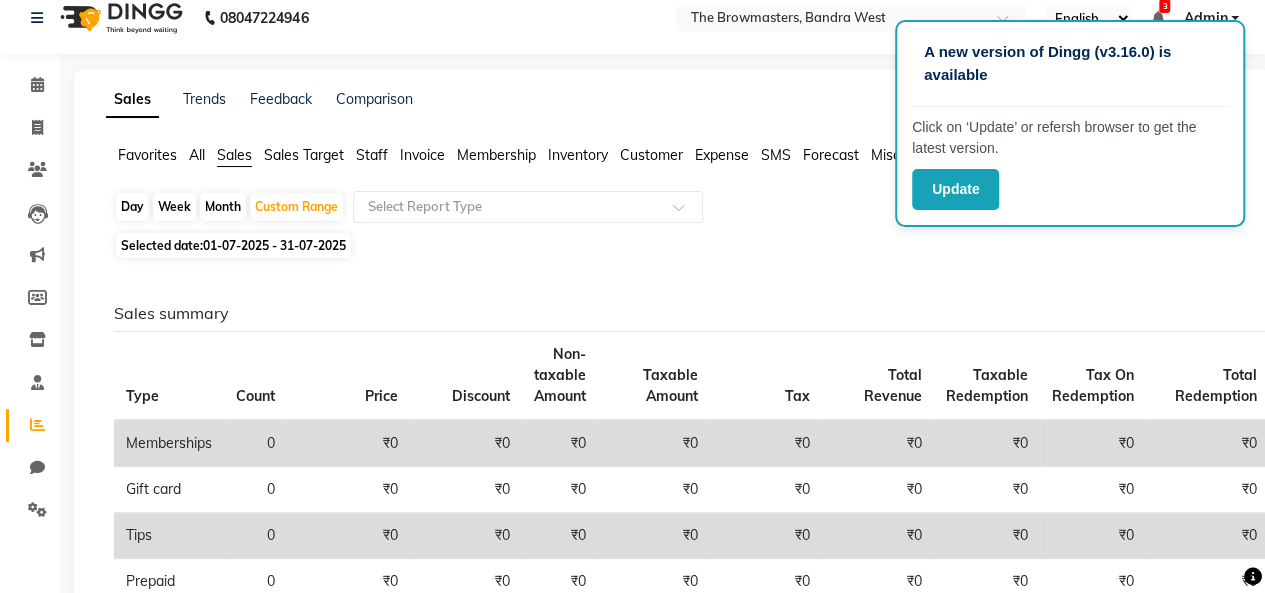 scroll, scrollTop: 0, scrollLeft: 0, axis: both 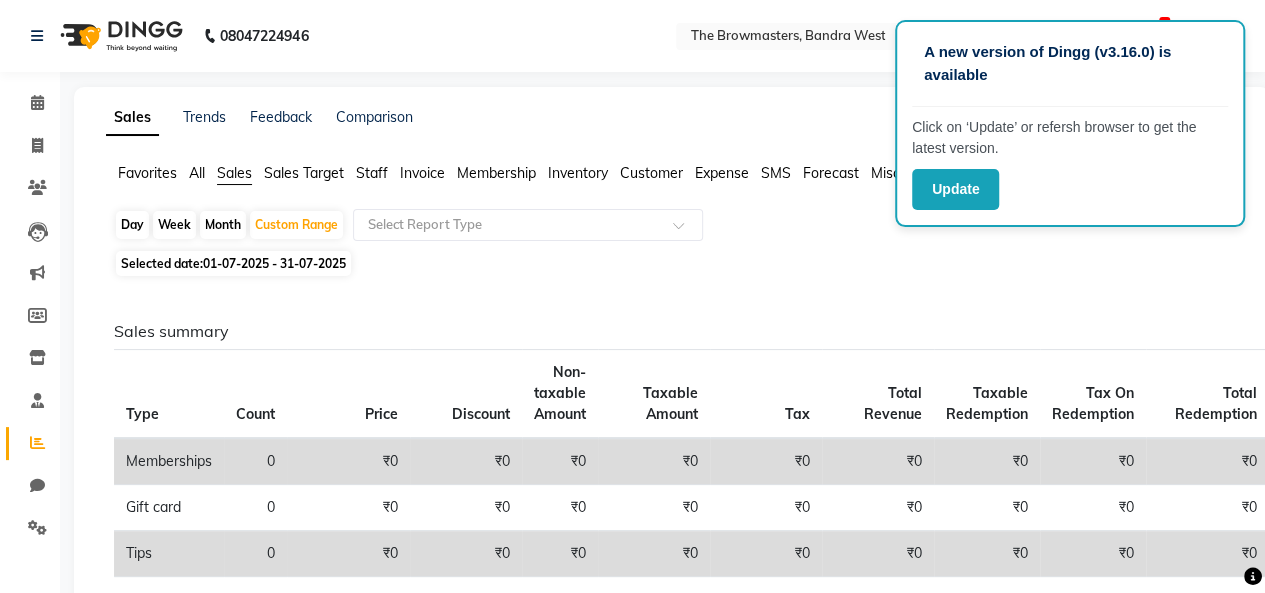 click on "Staff" 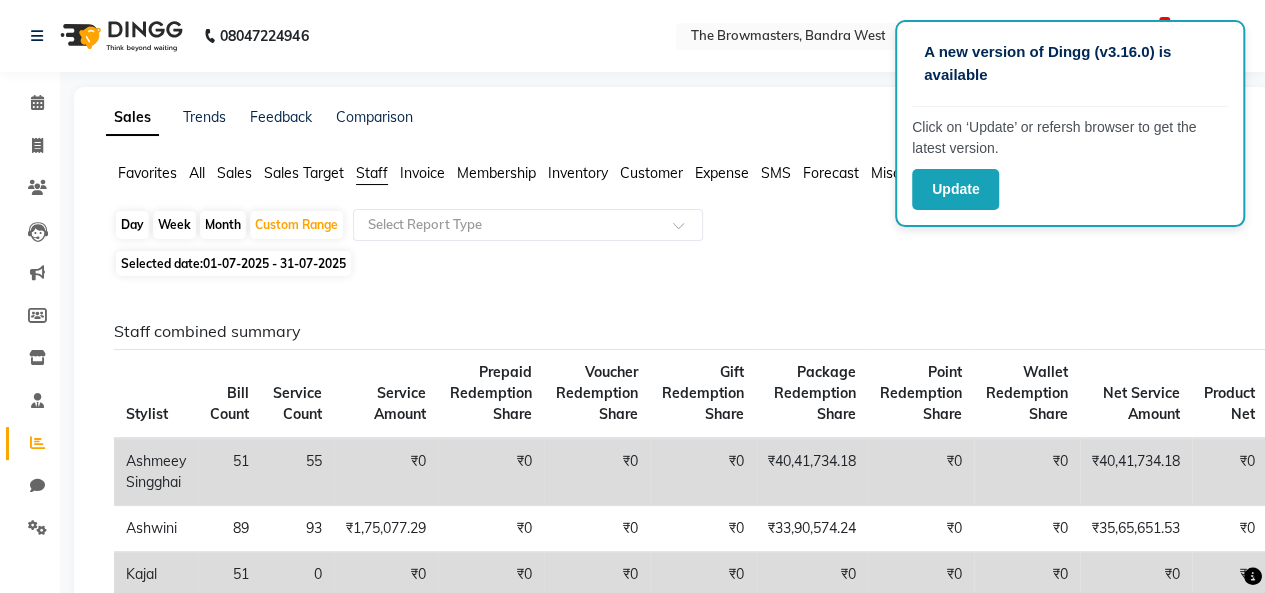 click on "Invoice" 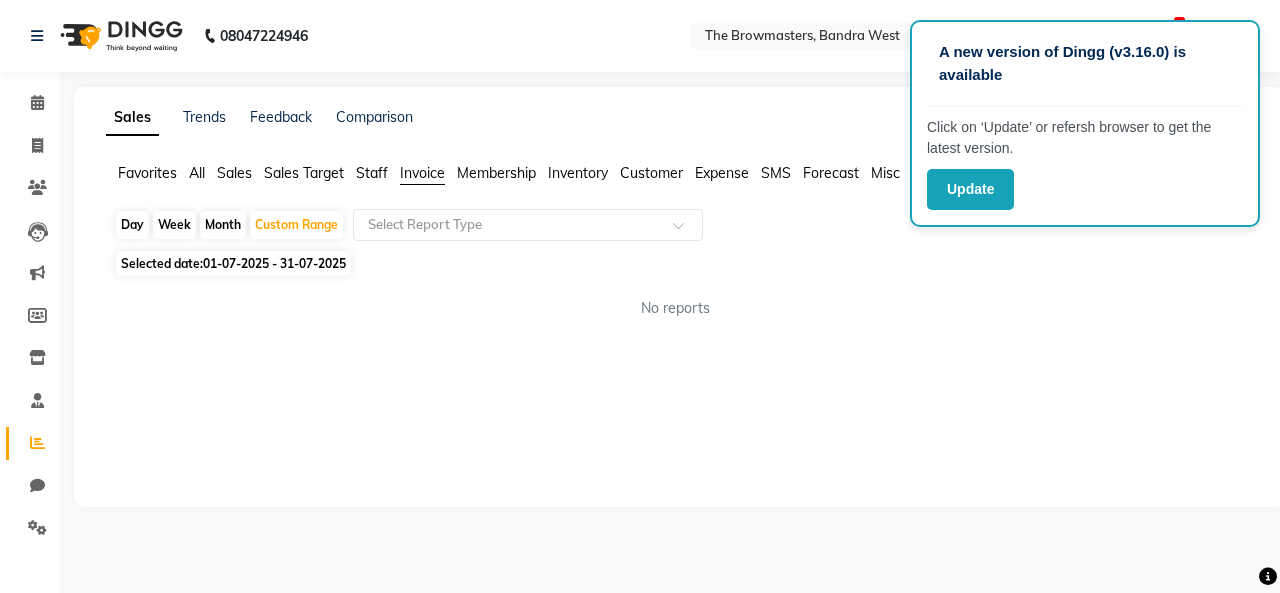 click on "Staff" 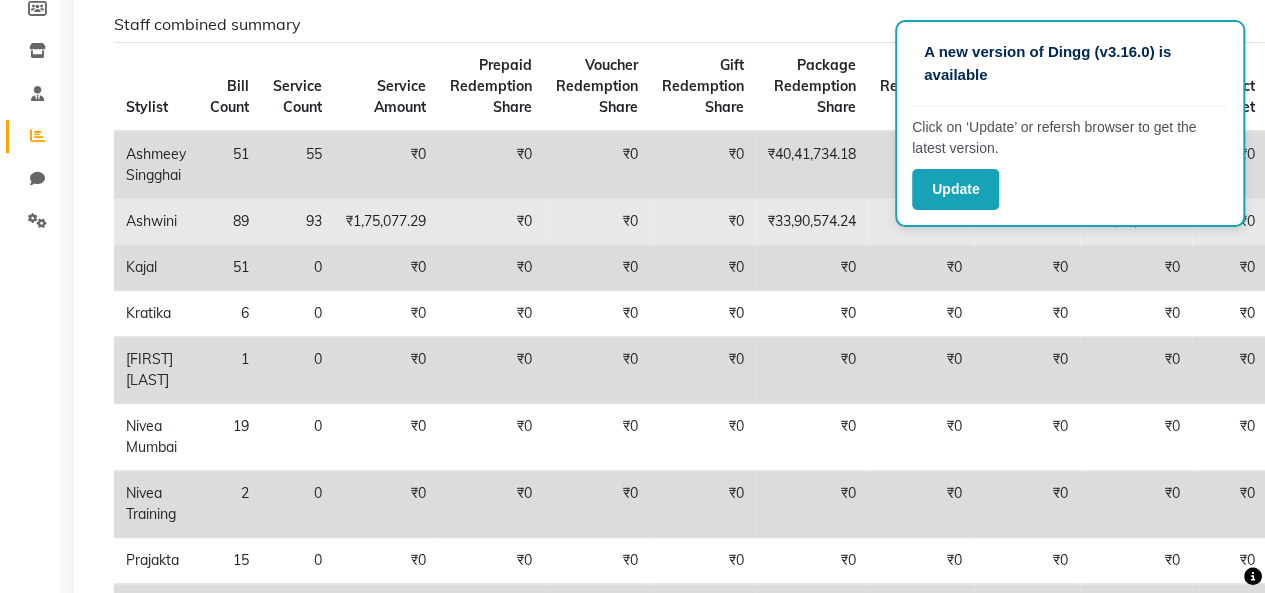 scroll, scrollTop: 400, scrollLeft: 0, axis: vertical 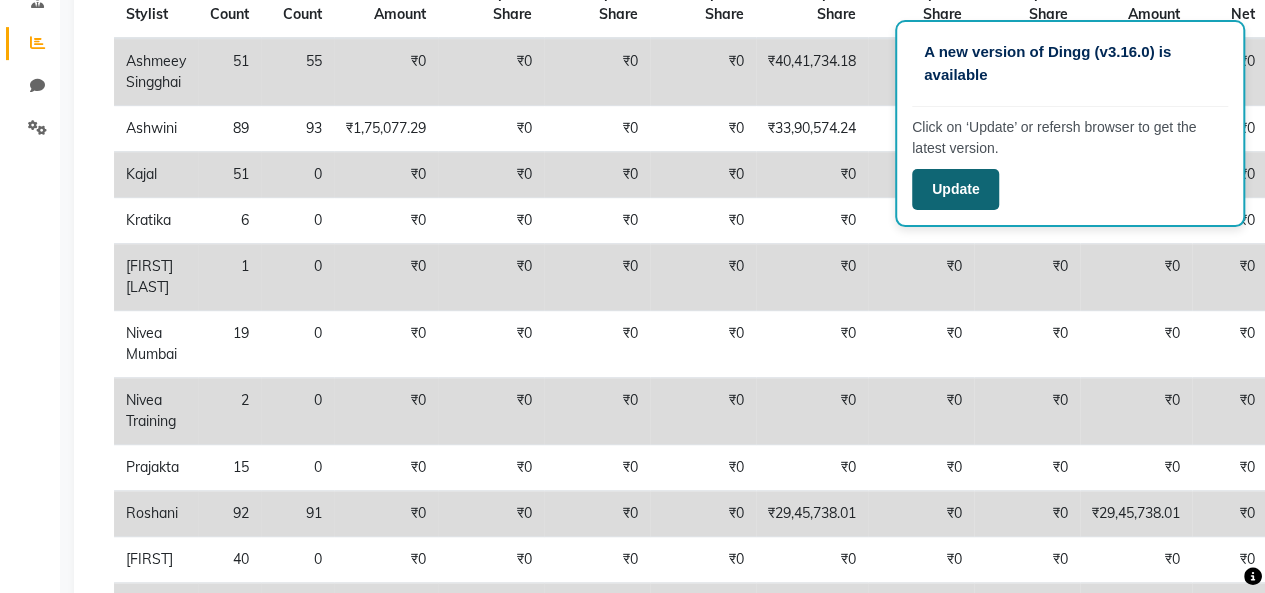 click on "Update" 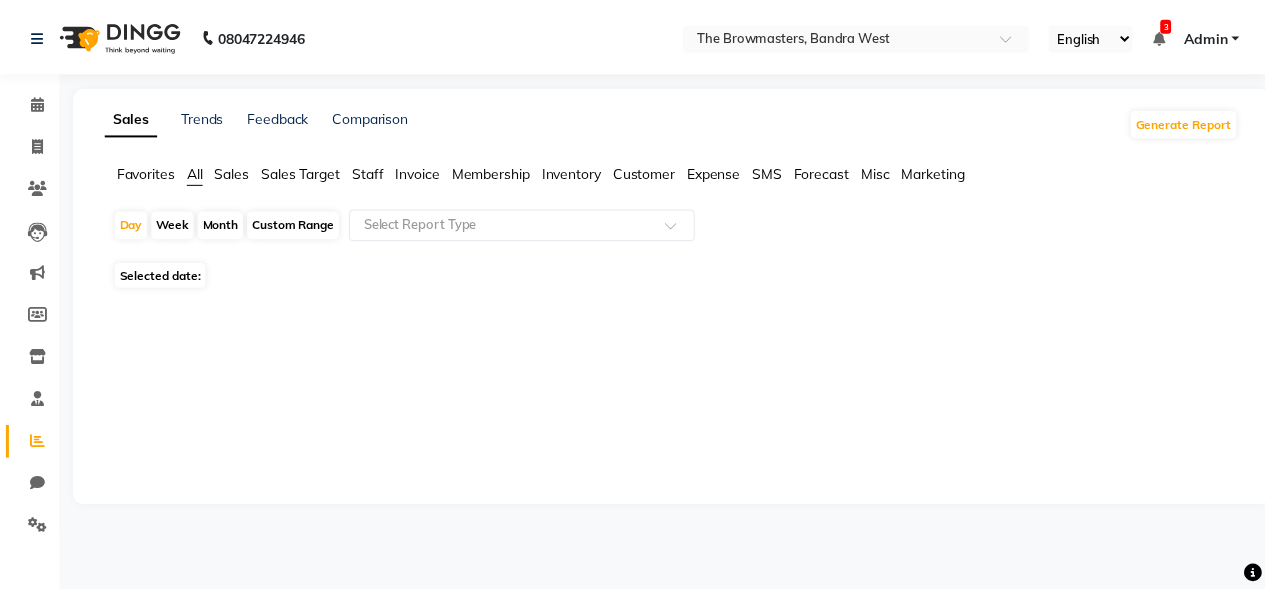 scroll, scrollTop: 0, scrollLeft: 0, axis: both 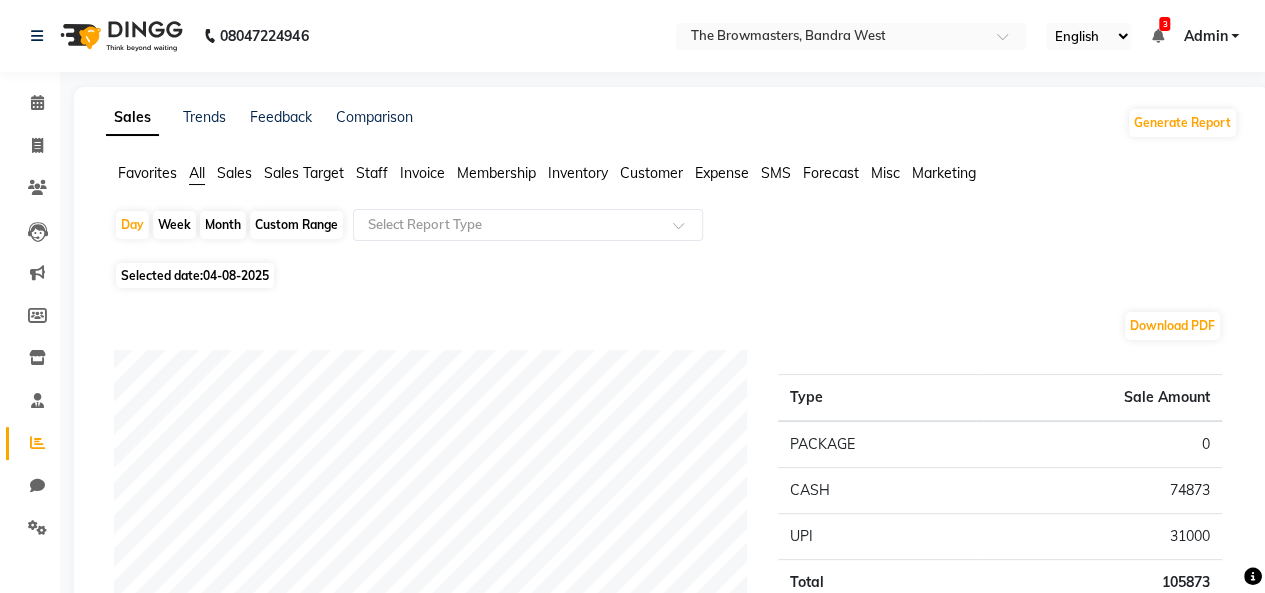 click on "Staff" 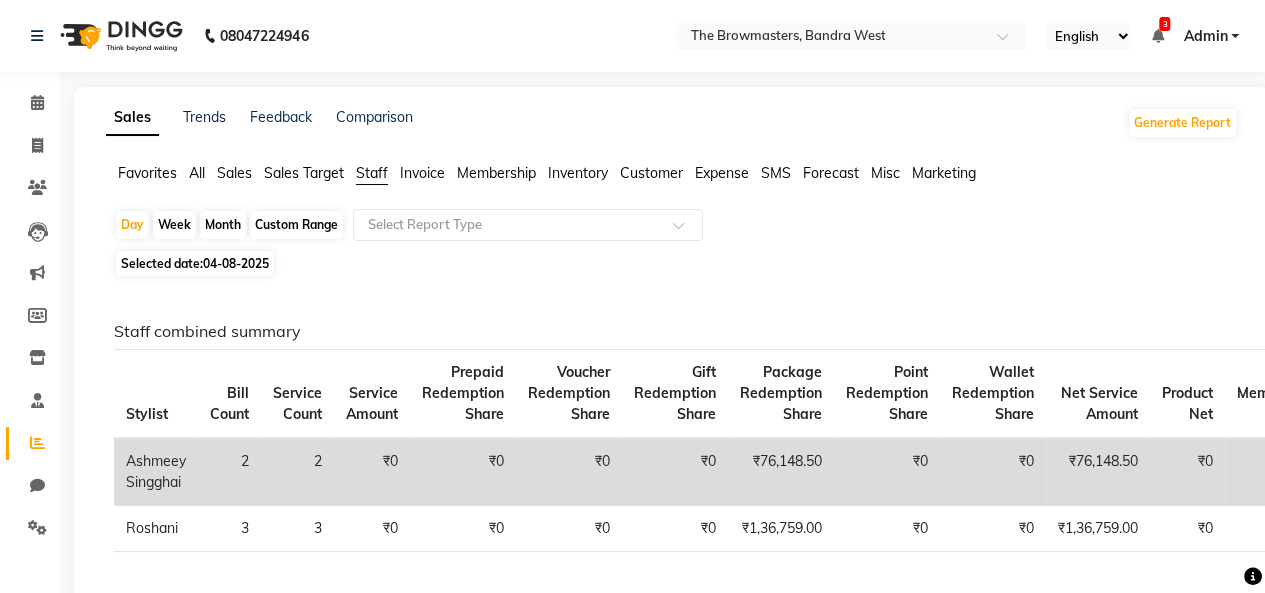click on "Custom Range" 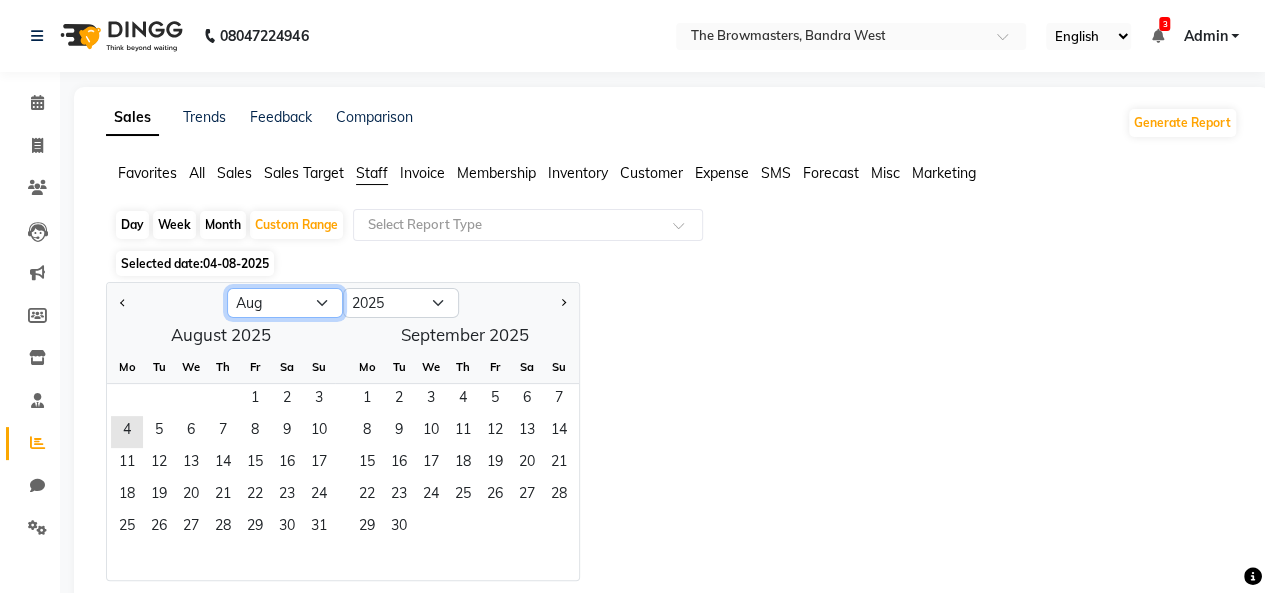 click on "Jan Feb Mar Apr May Jun Jul Aug Sep Oct Nov Dec" 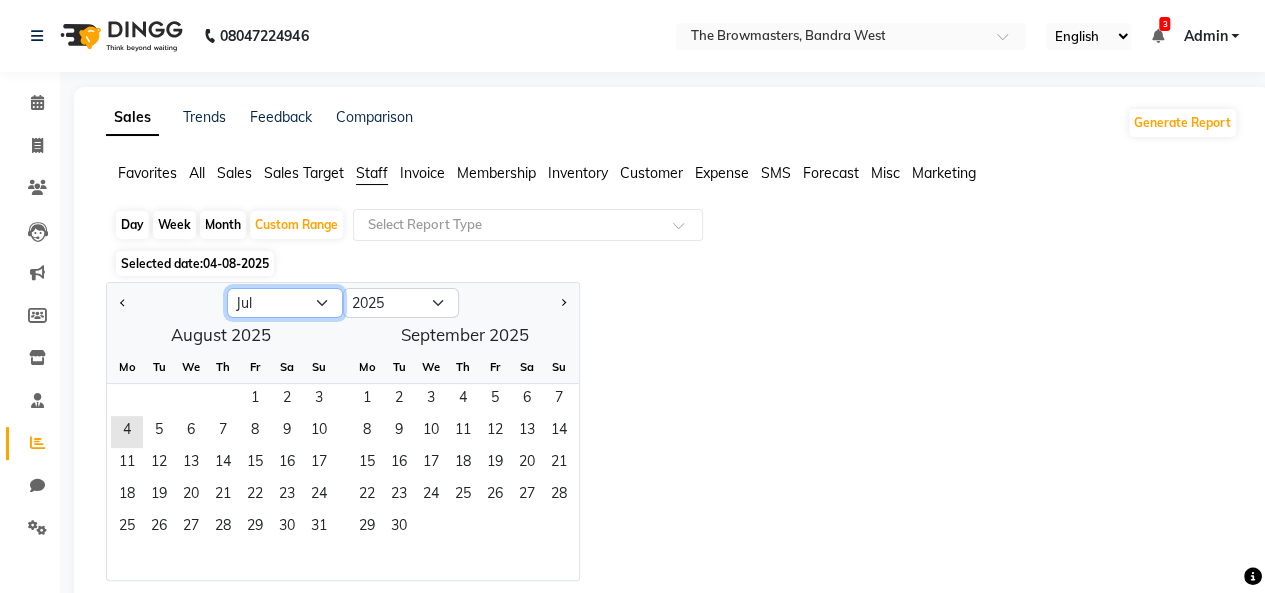 click on "Jan Feb Mar Apr May Jun Jul Aug Sep Oct Nov Dec" 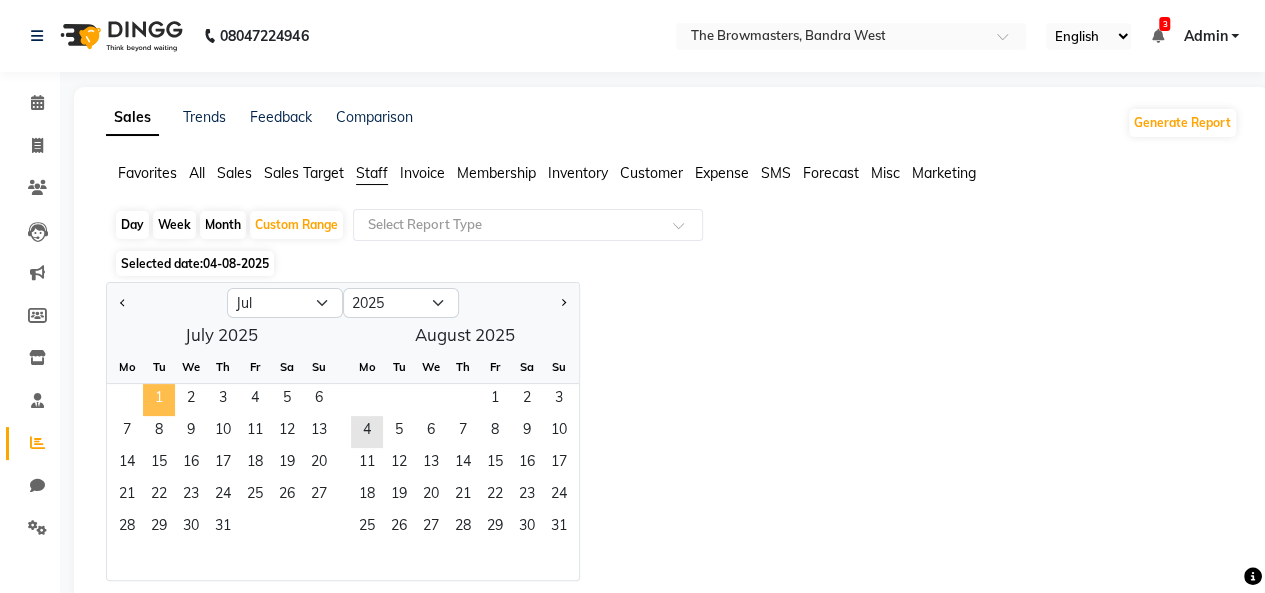 click on "1" 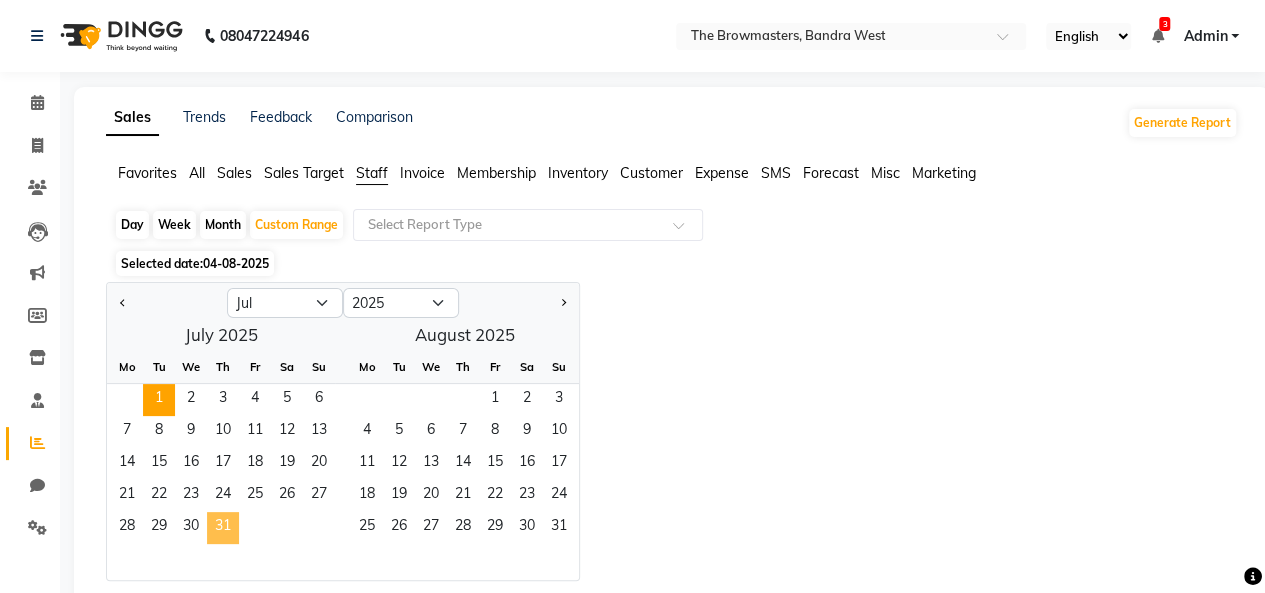 click on "31" 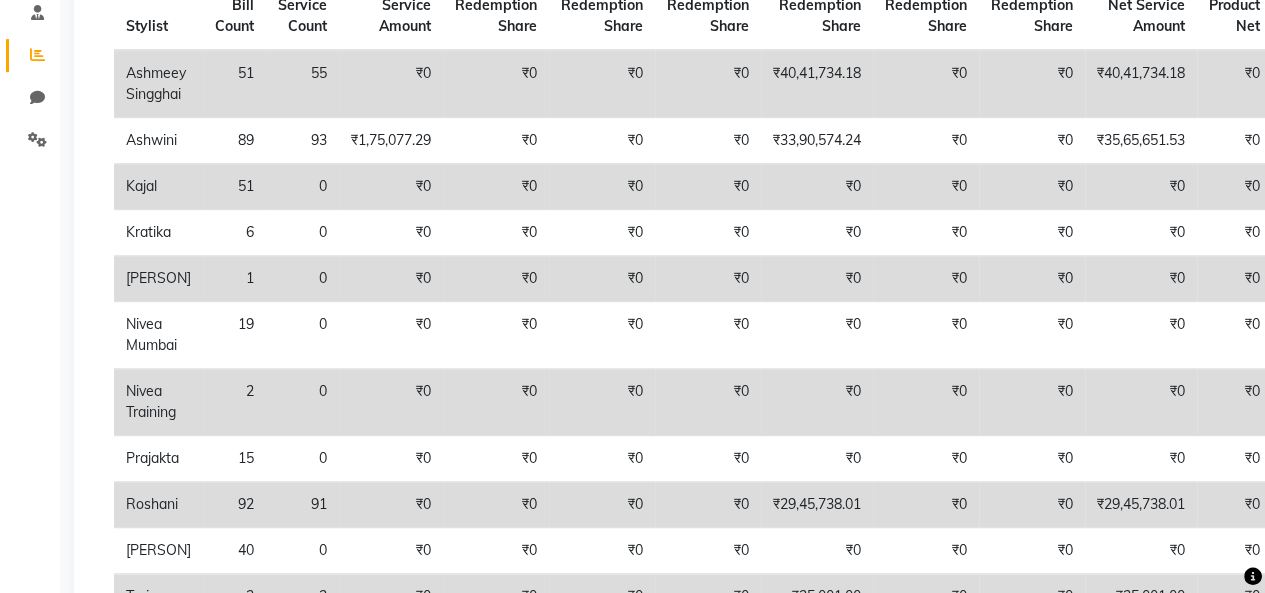 scroll, scrollTop: 500, scrollLeft: 0, axis: vertical 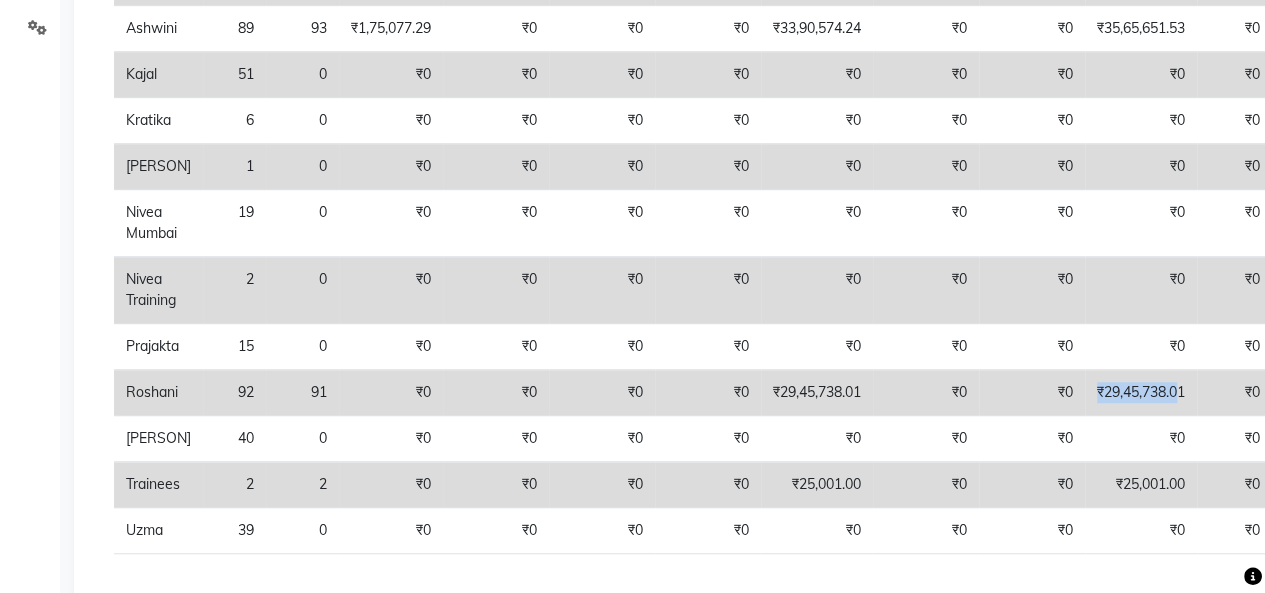 drag, startPoint x: 1082, startPoint y: 413, endPoint x: 1180, endPoint y: 406, distance: 98.24968 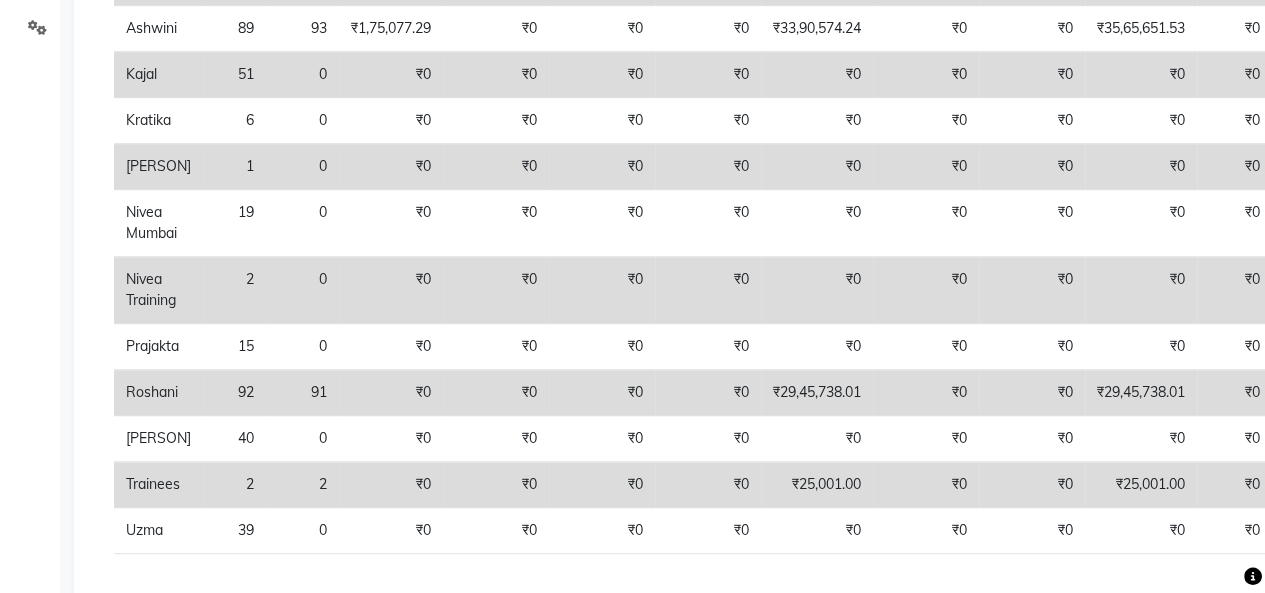 click on "₹29,45,738.01" 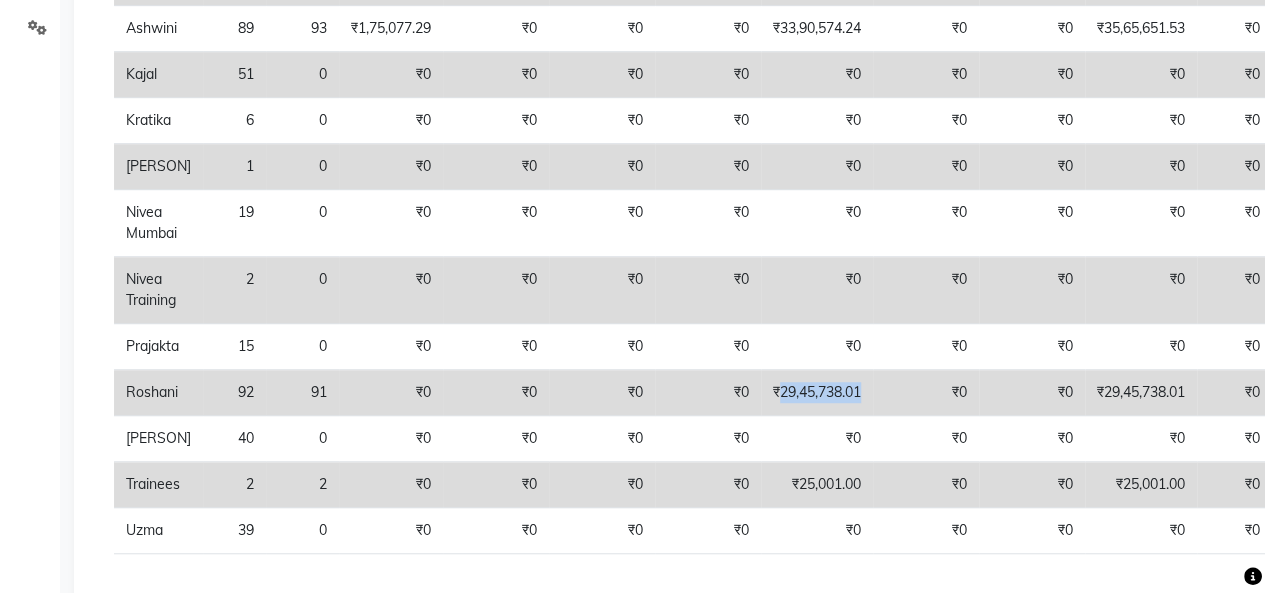 click on "₹29,45,738.01" 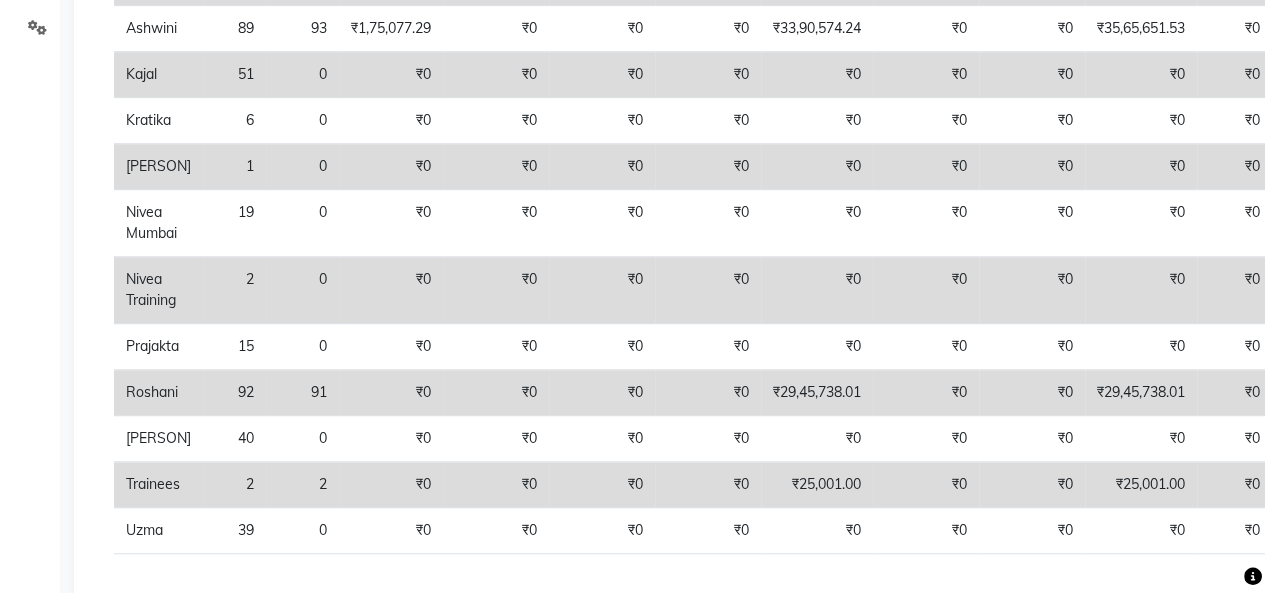 click on "Roshani" 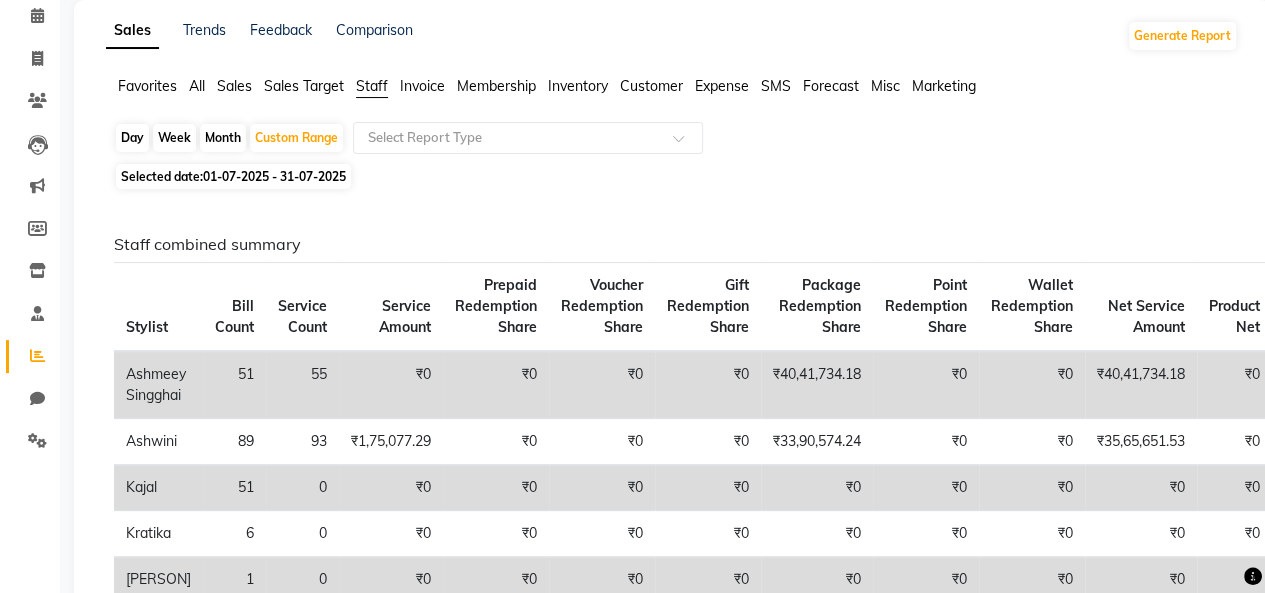 scroll, scrollTop: 0, scrollLeft: 0, axis: both 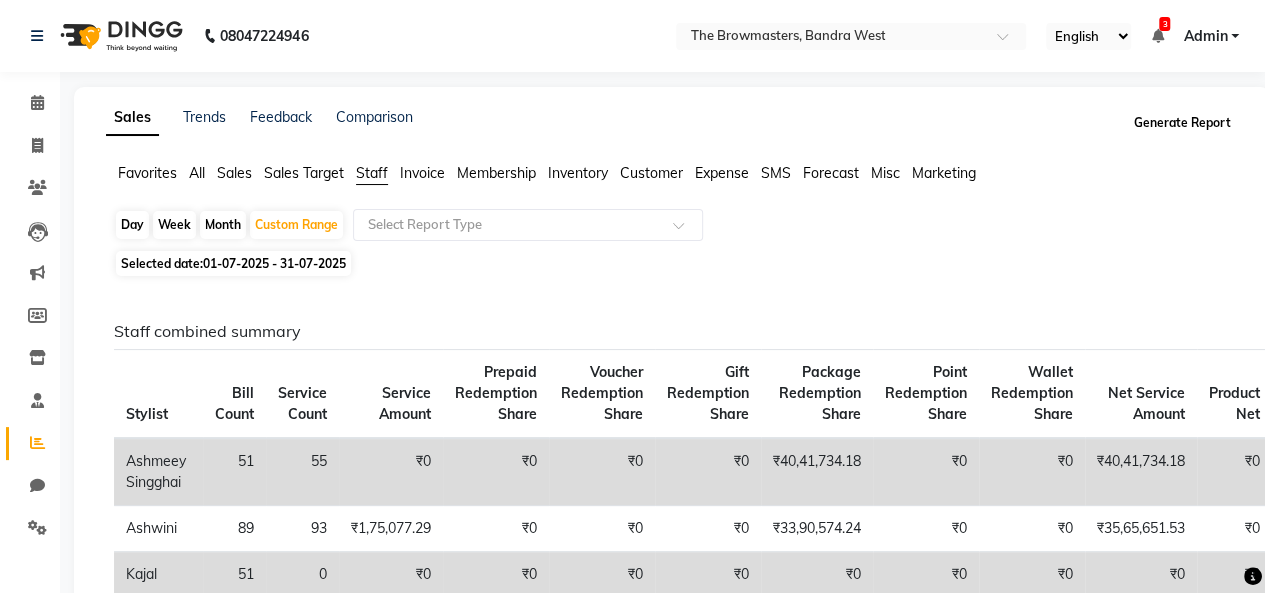 click on "Generate Report" 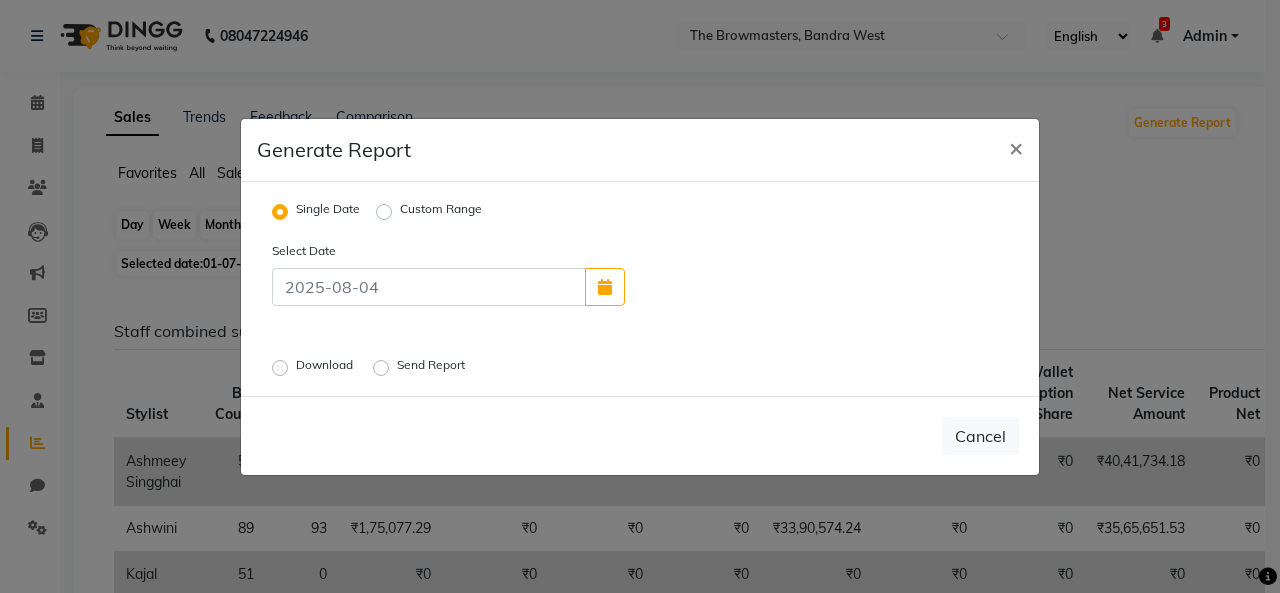 click on "Custom Range" 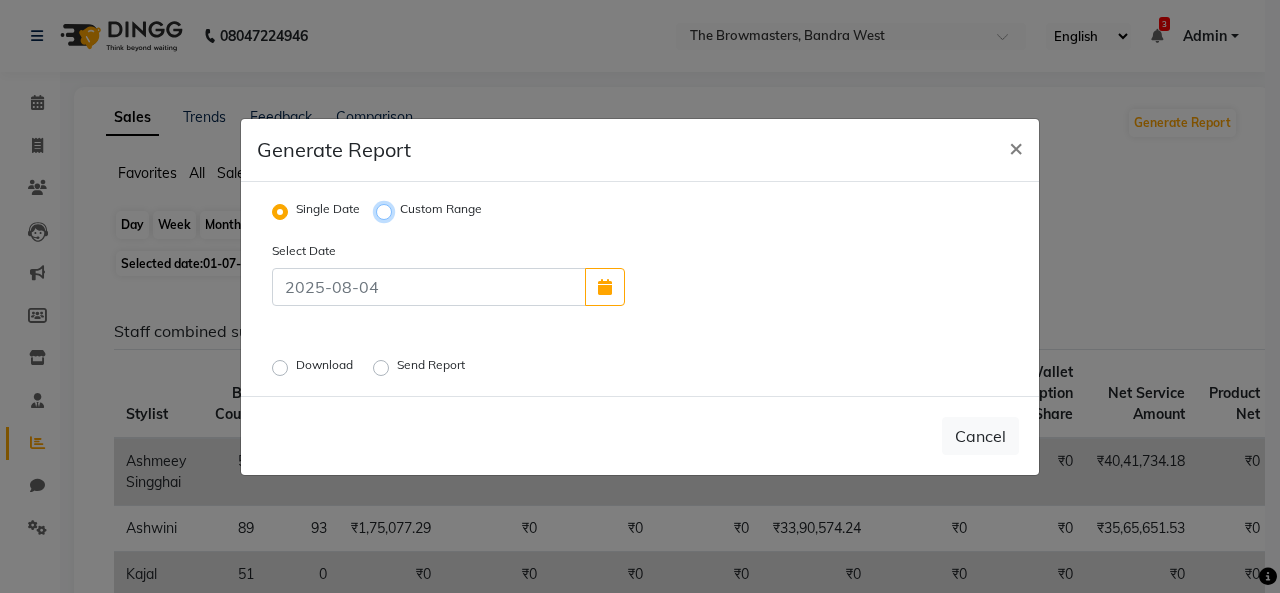 click on "Custom Range" at bounding box center (387, 211) 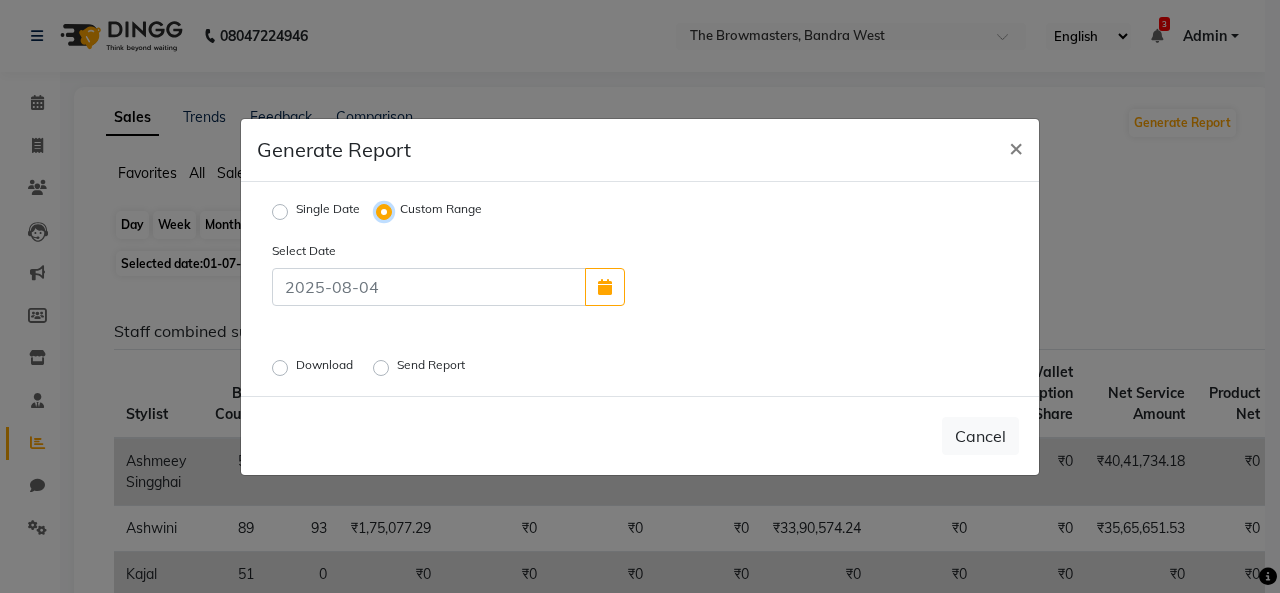 select on "8" 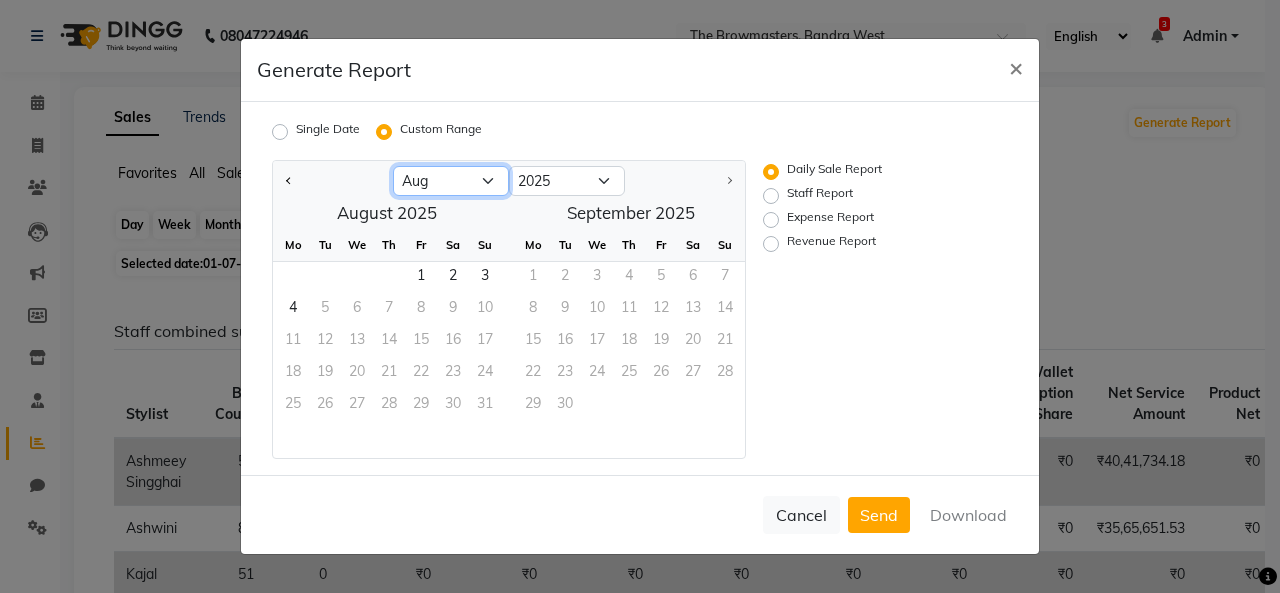 click on "Jan Feb Mar Apr May Jun Jul Aug" 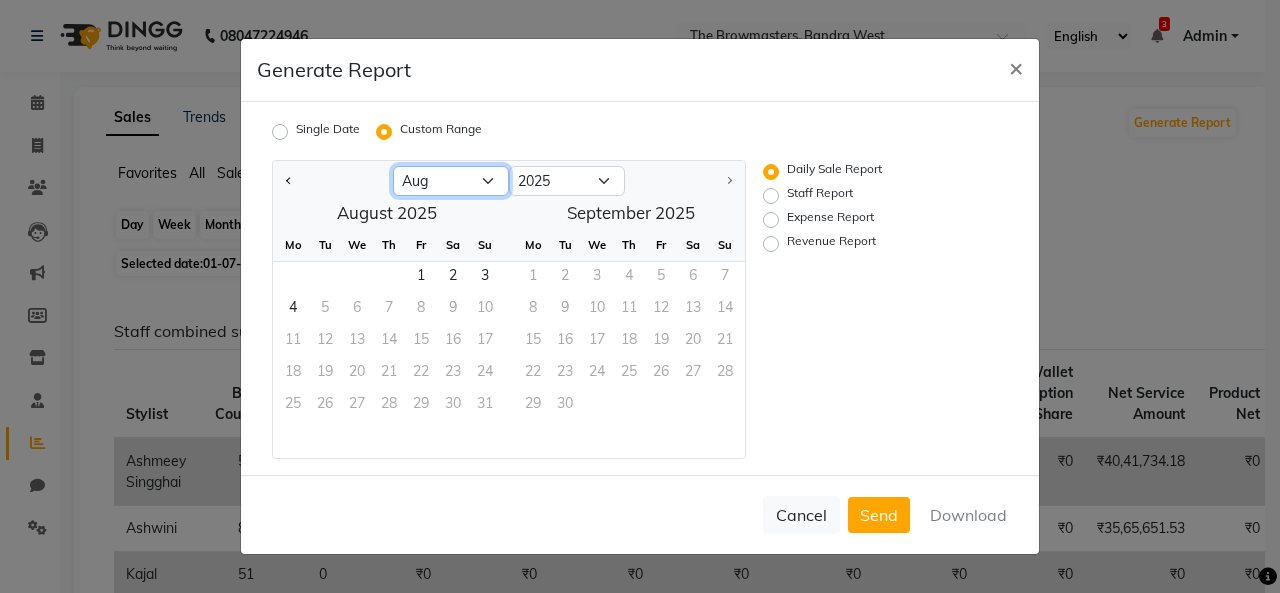 select on "7" 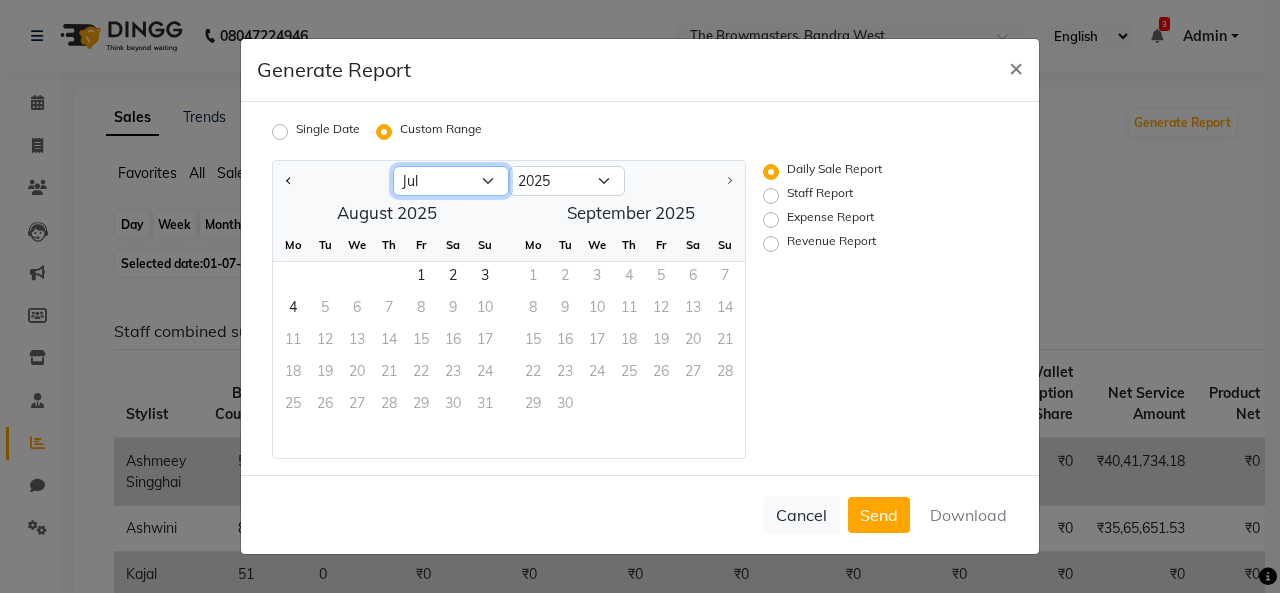 click on "Jan Feb Mar Apr May Jun Jul Aug" 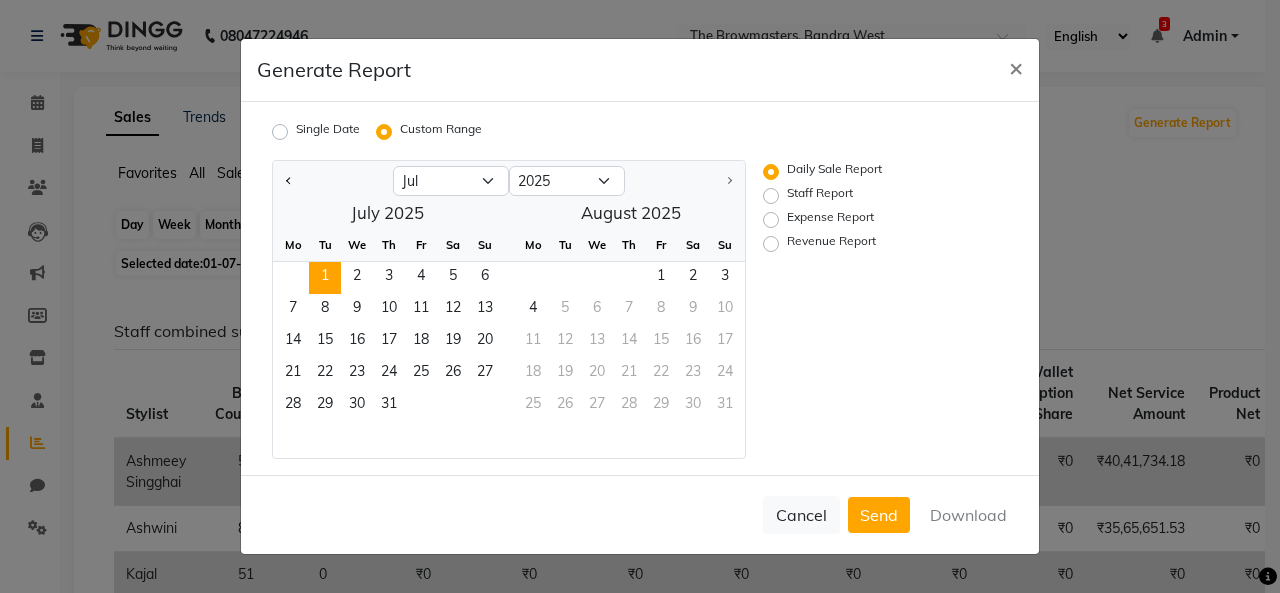 click on "1" 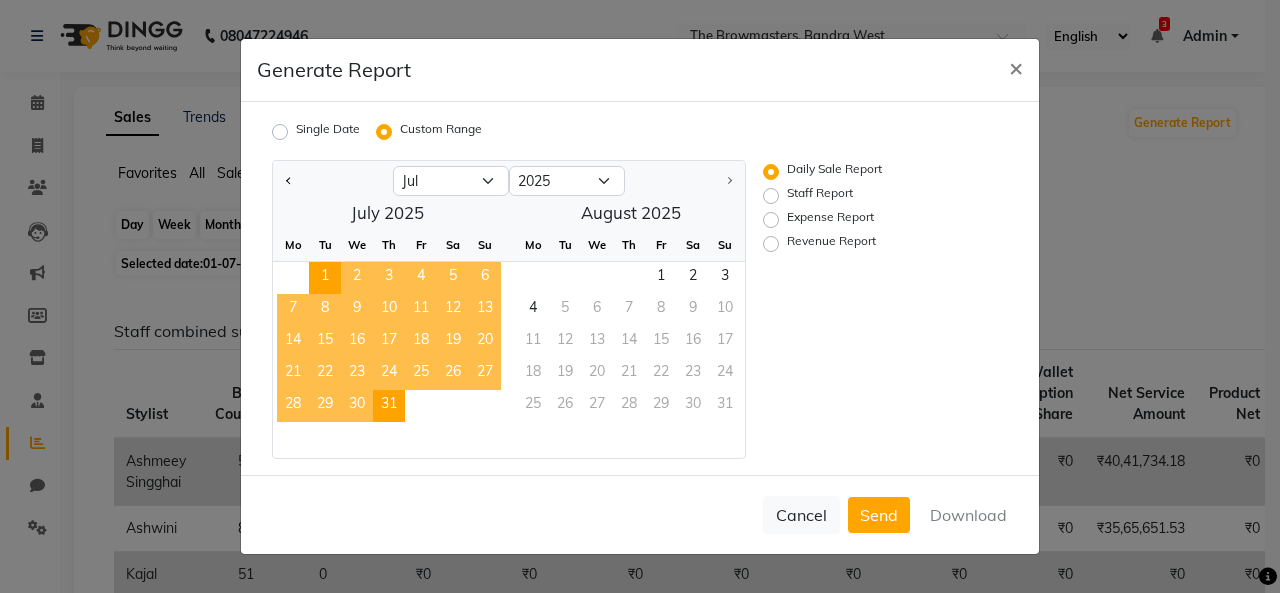 click on "31" 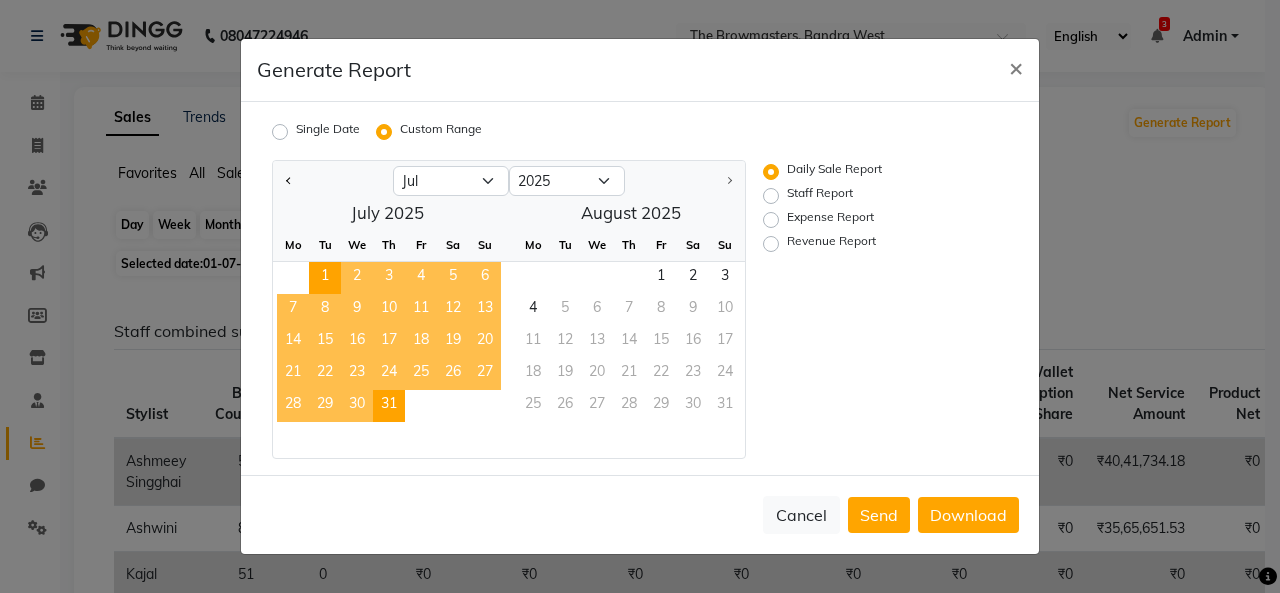 click on "Staff Report" 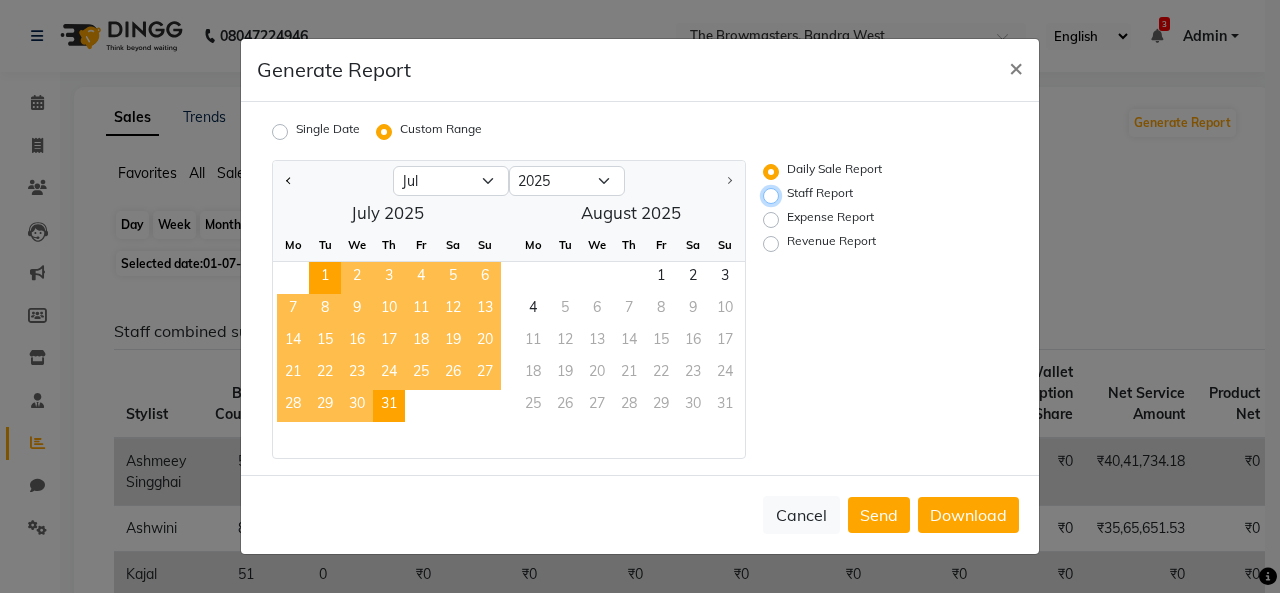 click on "Staff Report" at bounding box center [774, 196] 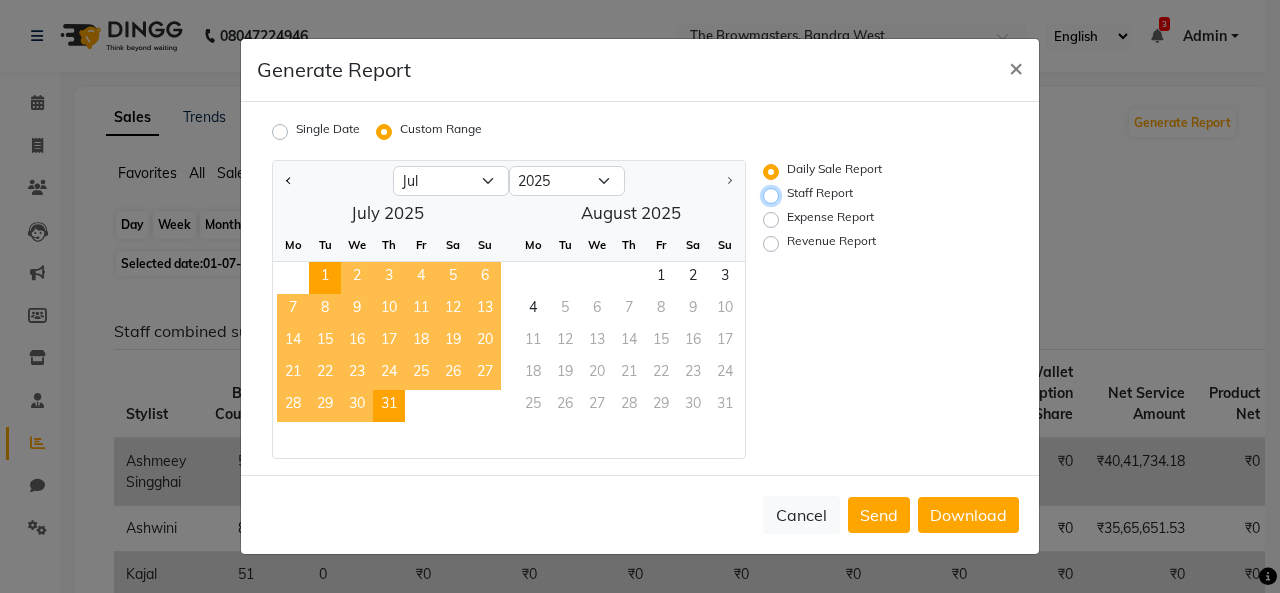 radio on "true" 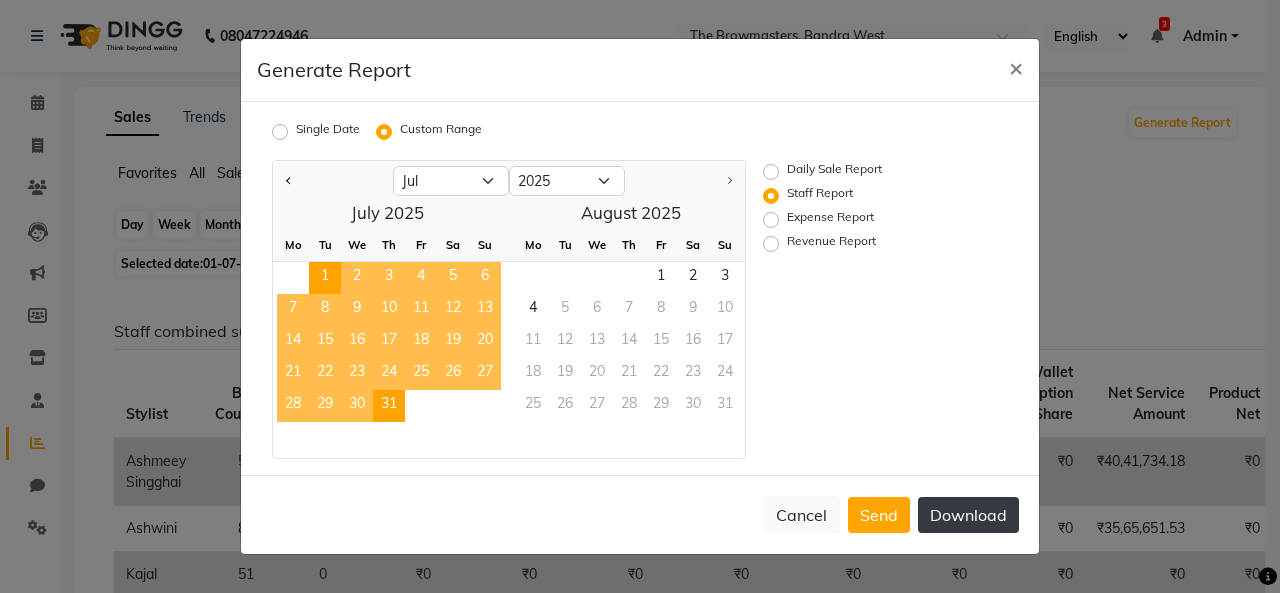 click on "Download" 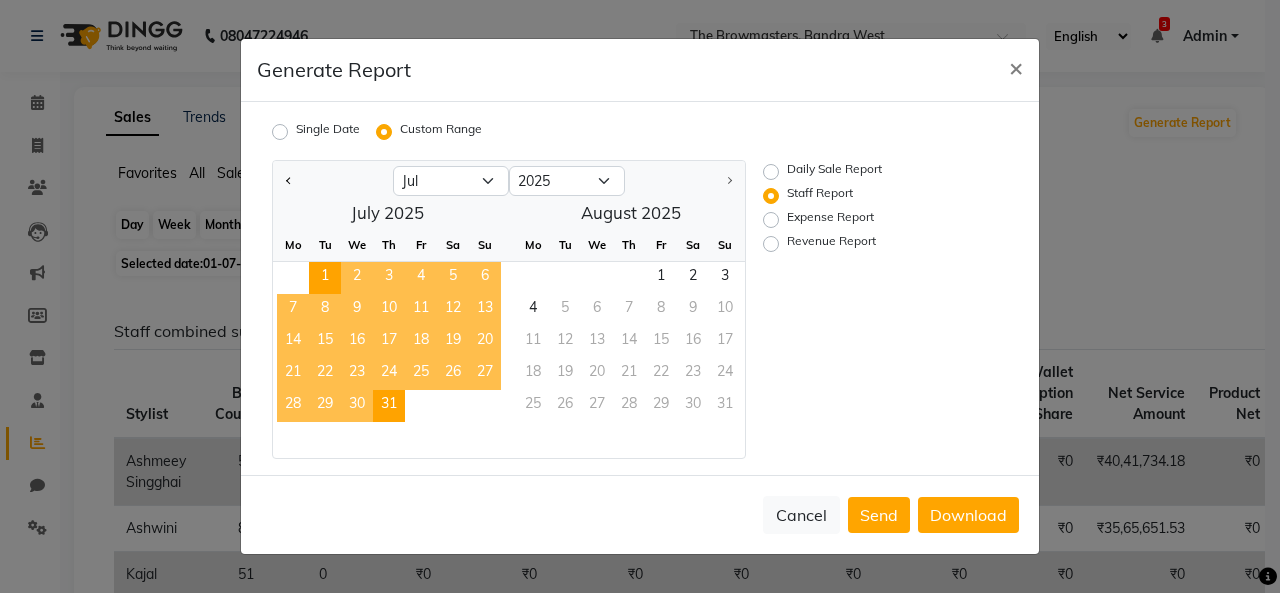 click on "Revenue Report" 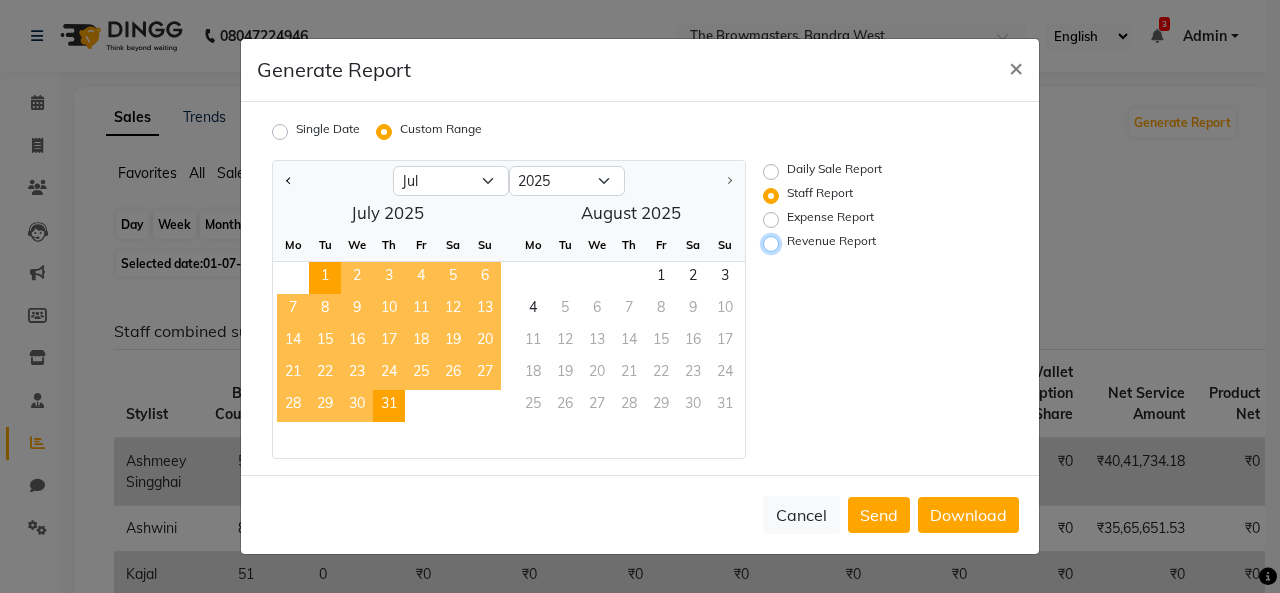 click on "Revenue Report" at bounding box center (774, 244) 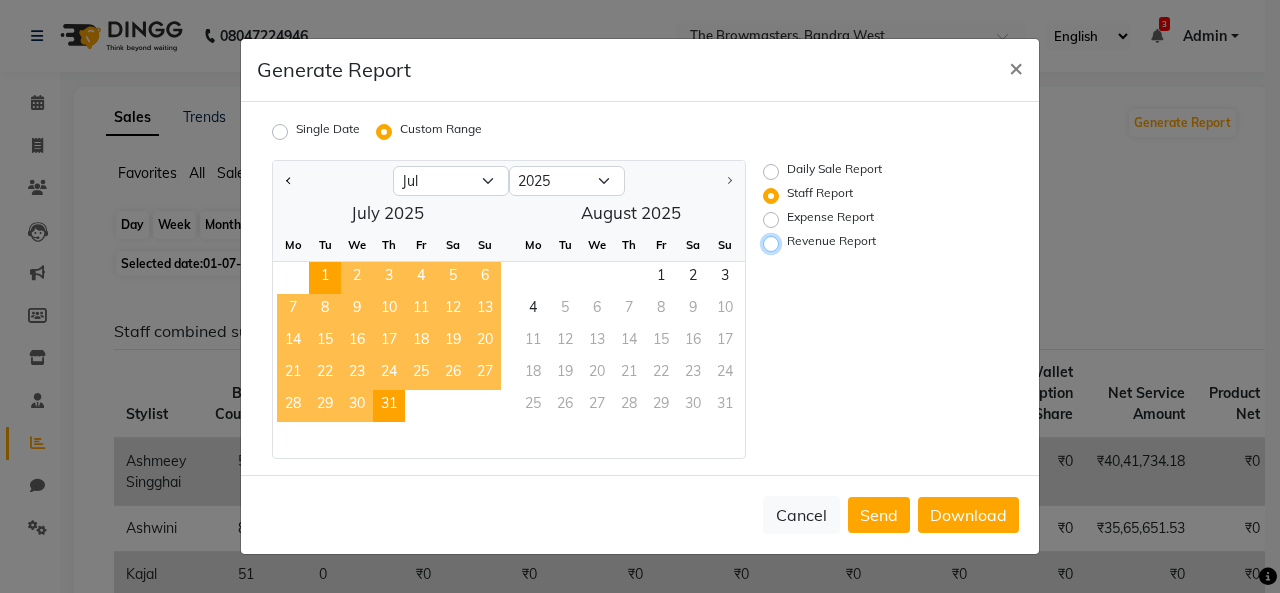 radio on "true" 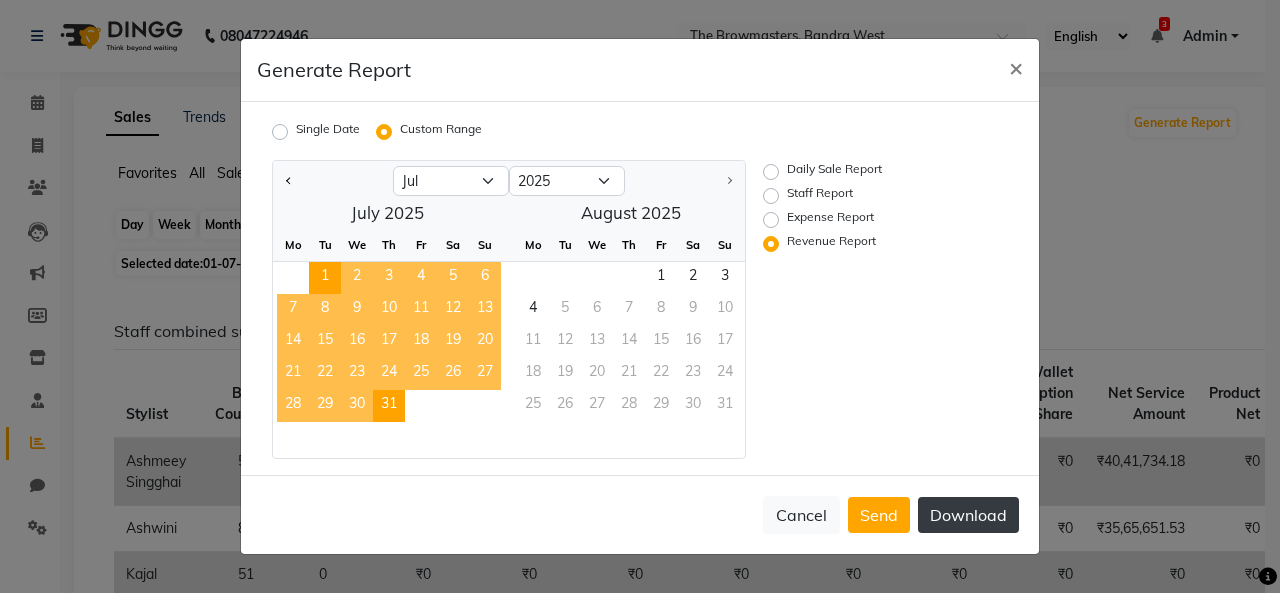 click on "Download" 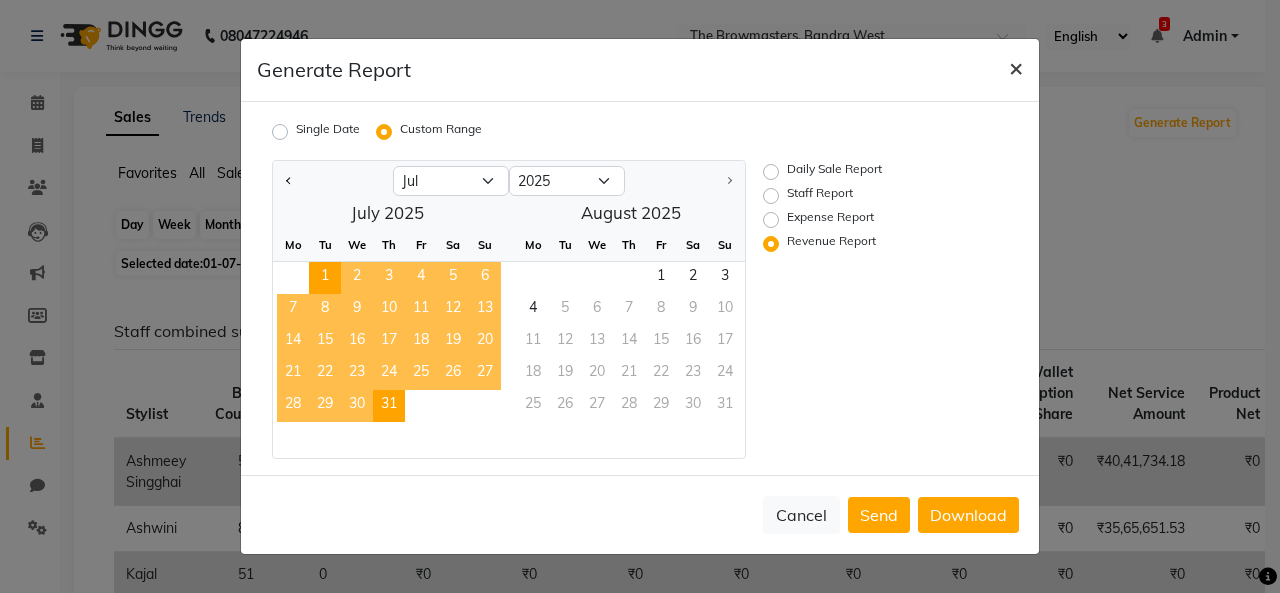 click on "×" 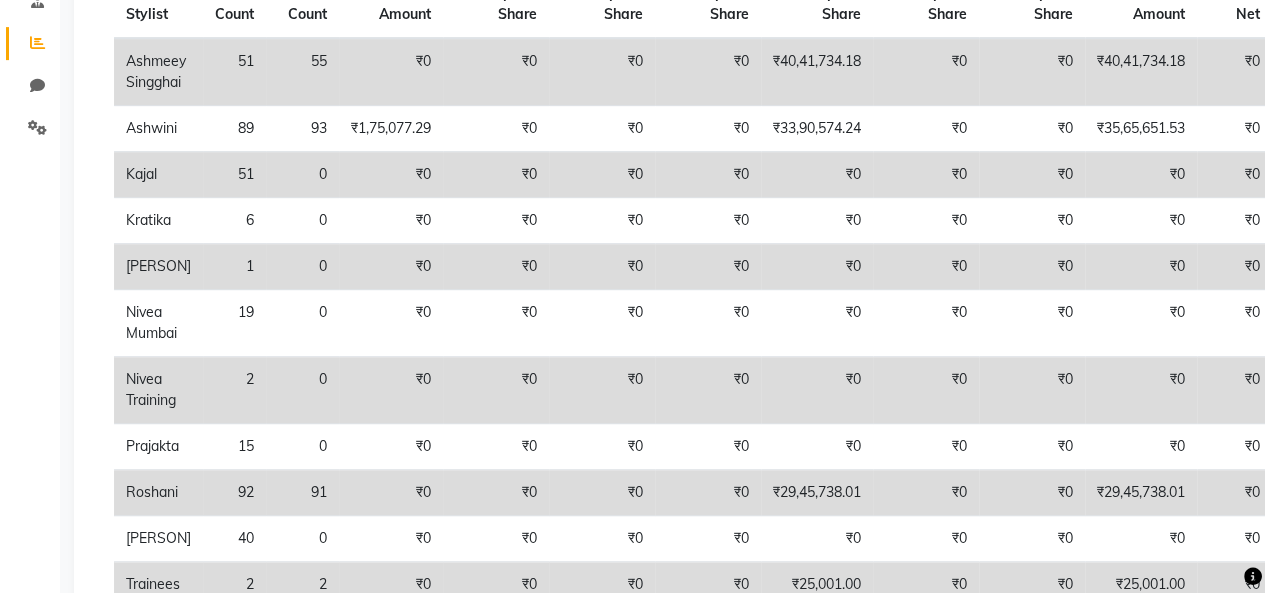 scroll, scrollTop: 600, scrollLeft: 0, axis: vertical 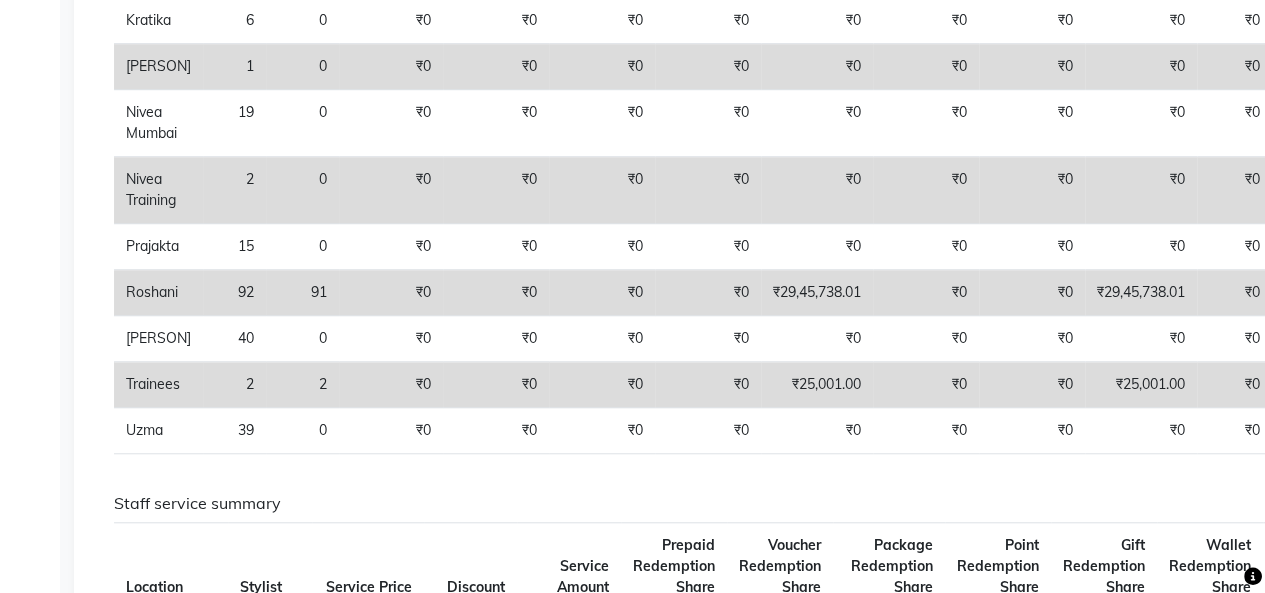 click on "₹29,45,738.01" 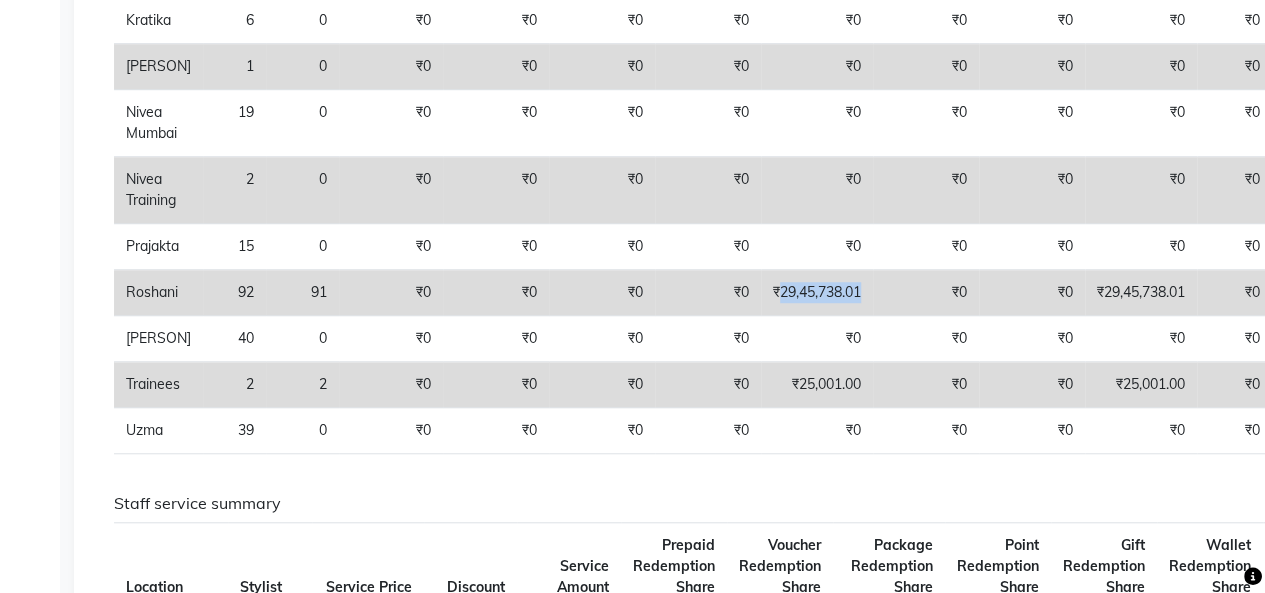 click on "₹29,45,738.01" 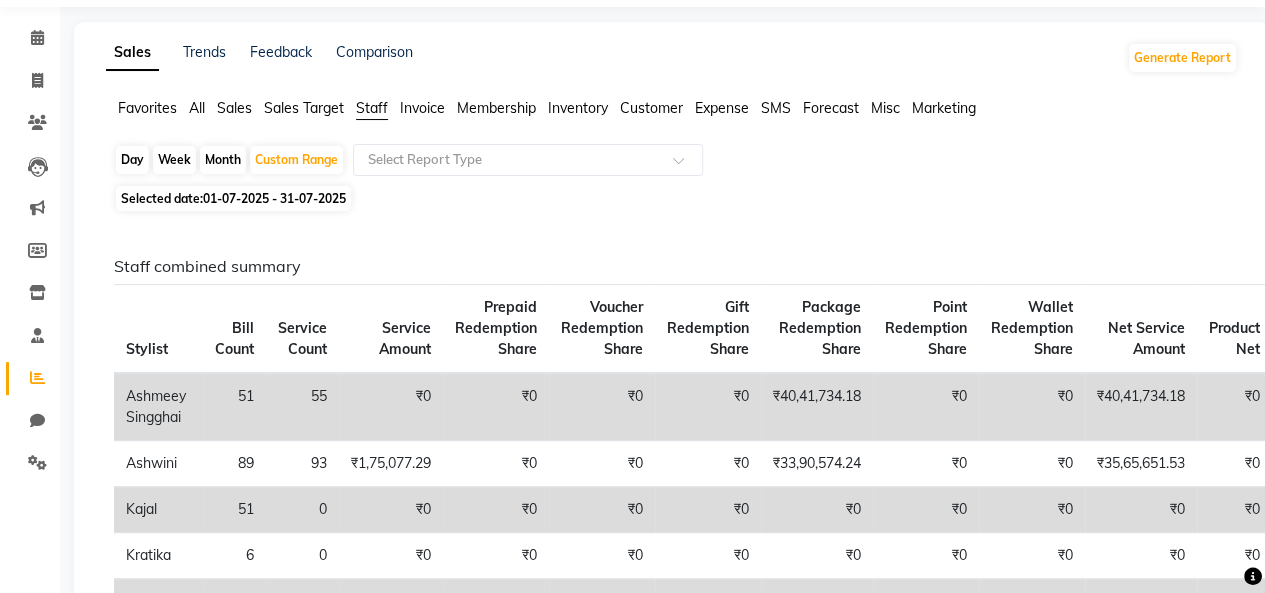 scroll, scrollTop: 0, scrollLeft: 0, axis: both 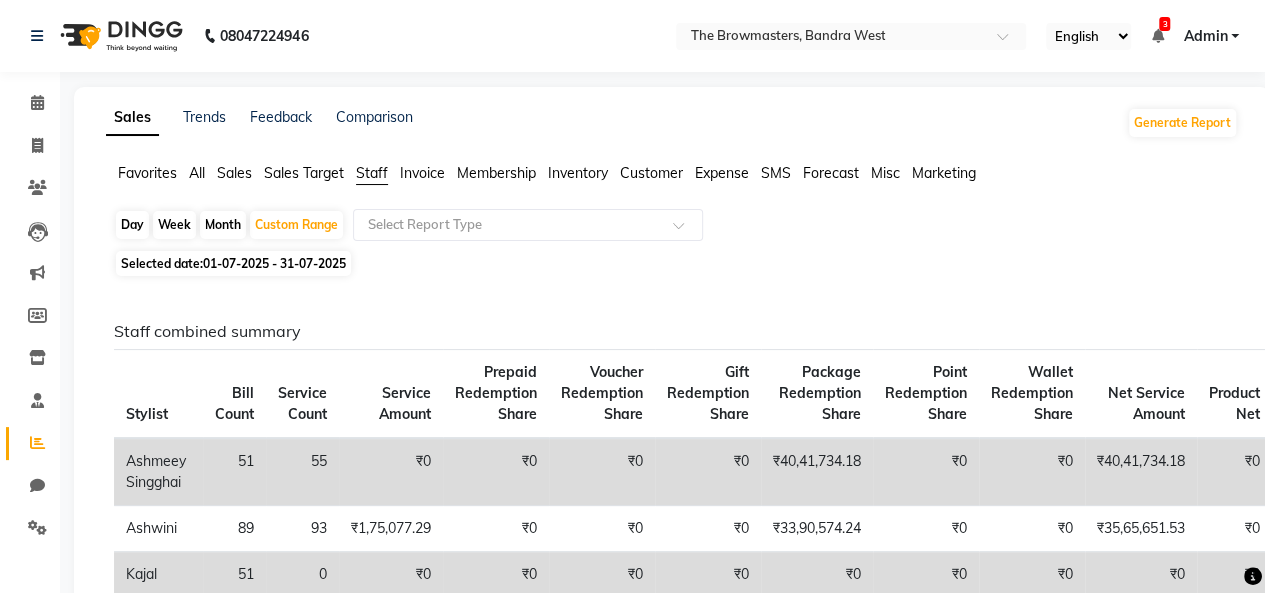 click on "Sales Target" 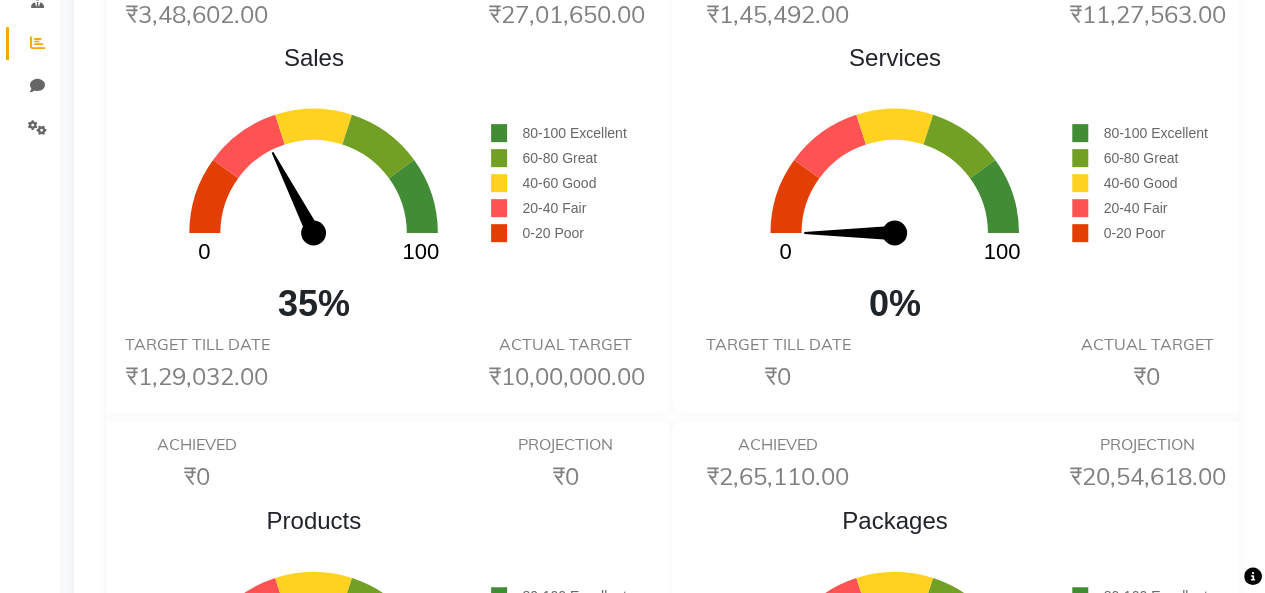 scroll, scrollTop: 0, scrollLeft: 0, axis: both 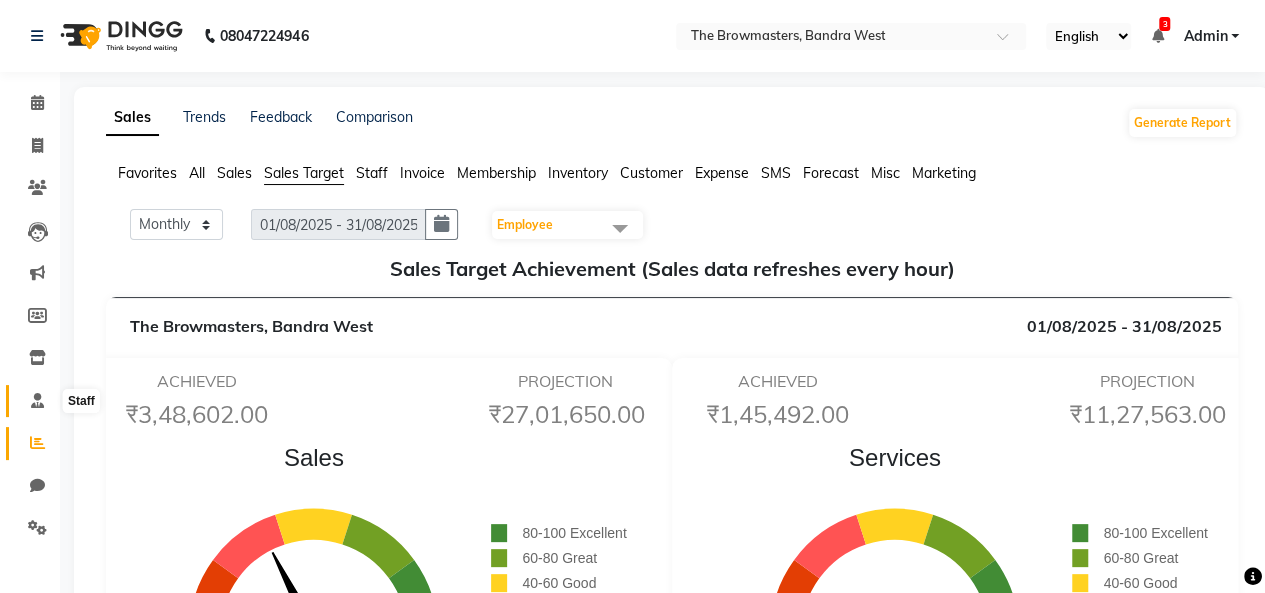 click 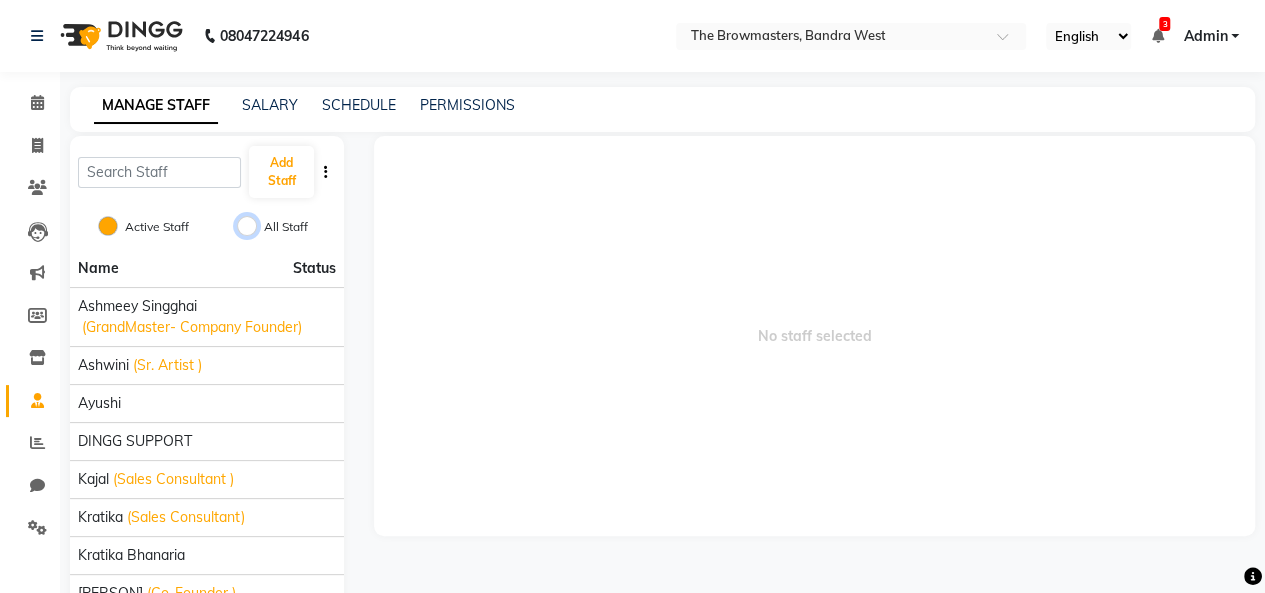 click on "All Staff" at bounding box center [247, 226] 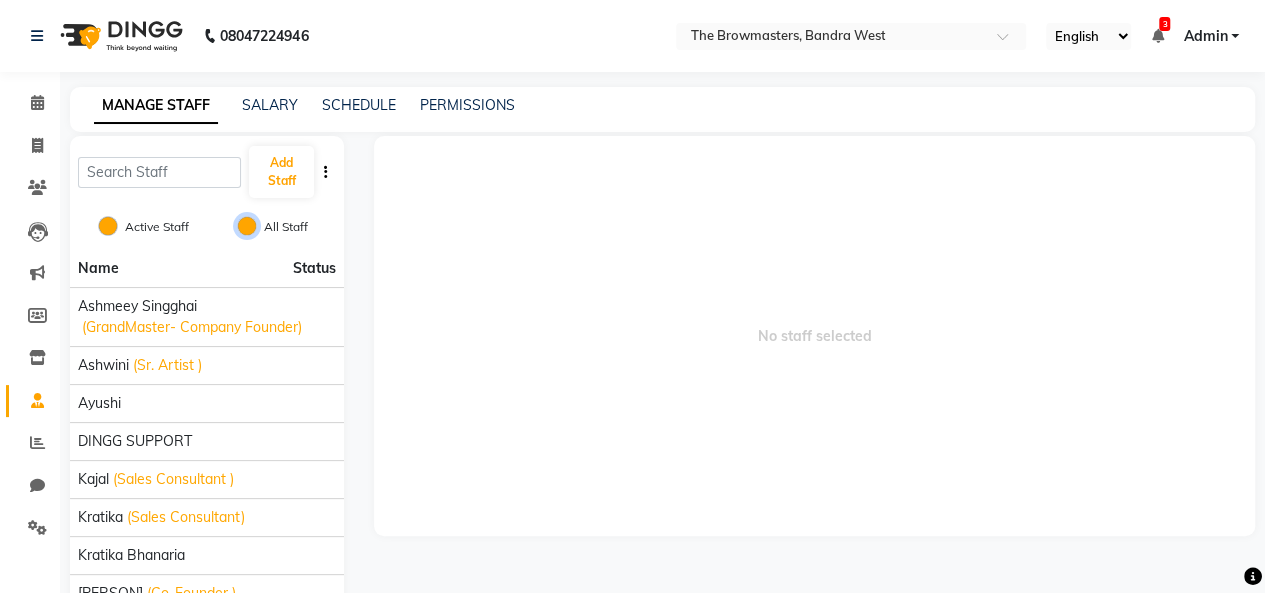 radio on "false" 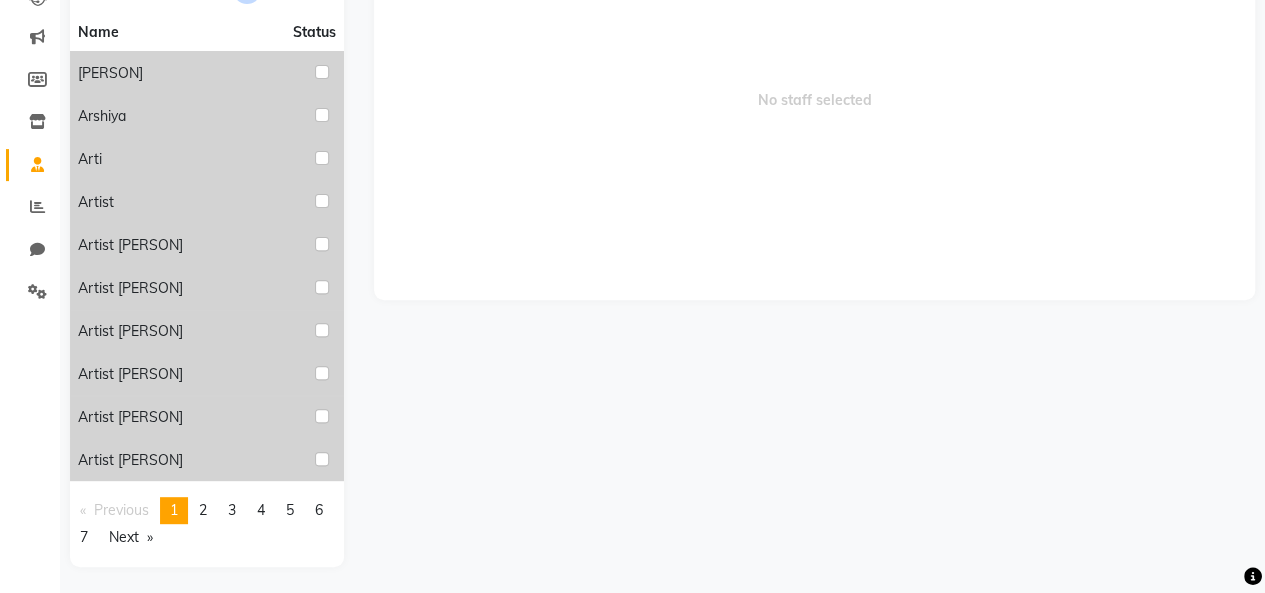 scroll, scrollTop: 236, scrollLeft: 0, axis: vertical 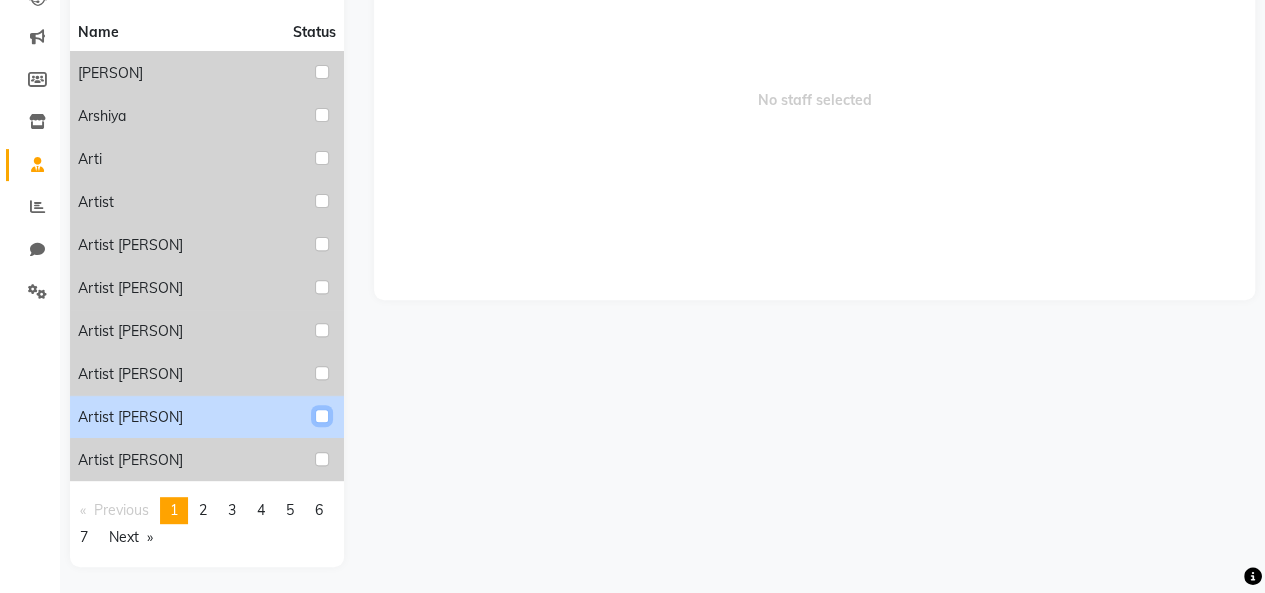 click at bounding box center (322, 416) 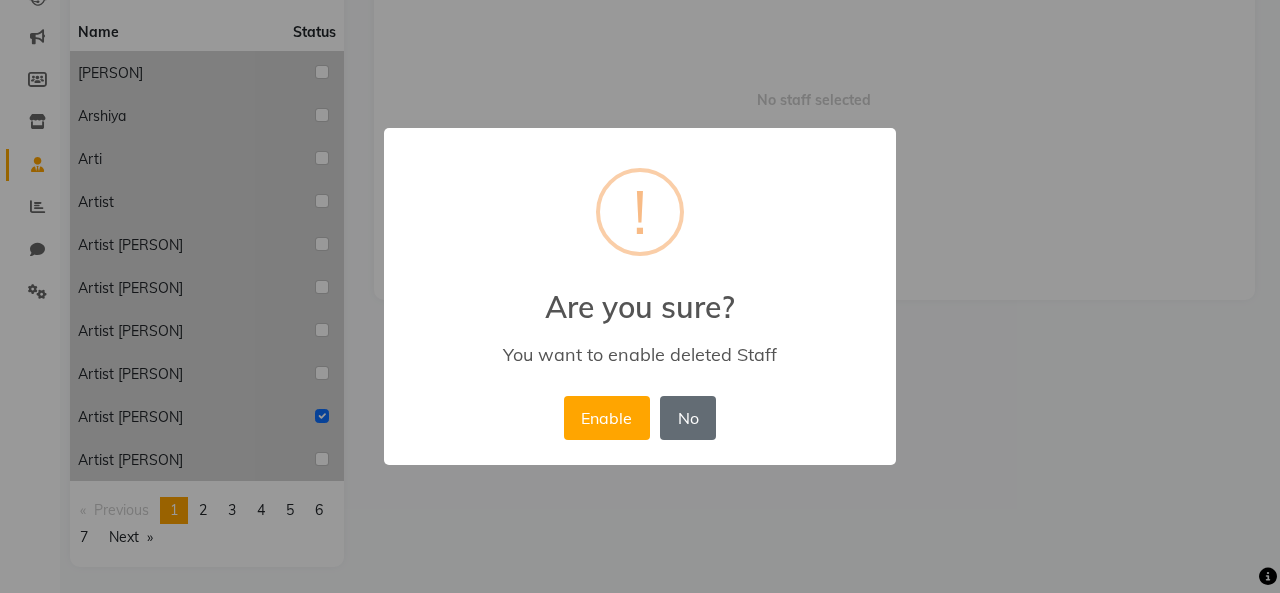 click on "No" at bounding box center [688, 418] 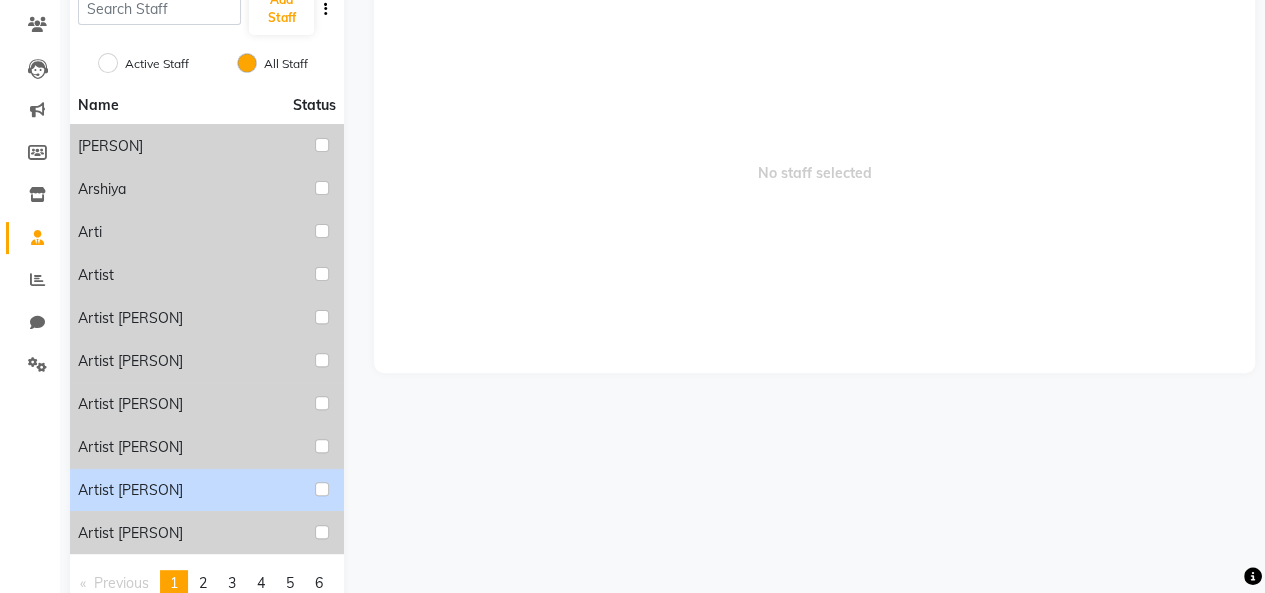 scroll, scrollTop: 36, scrollLeft: 0, axis: vertical 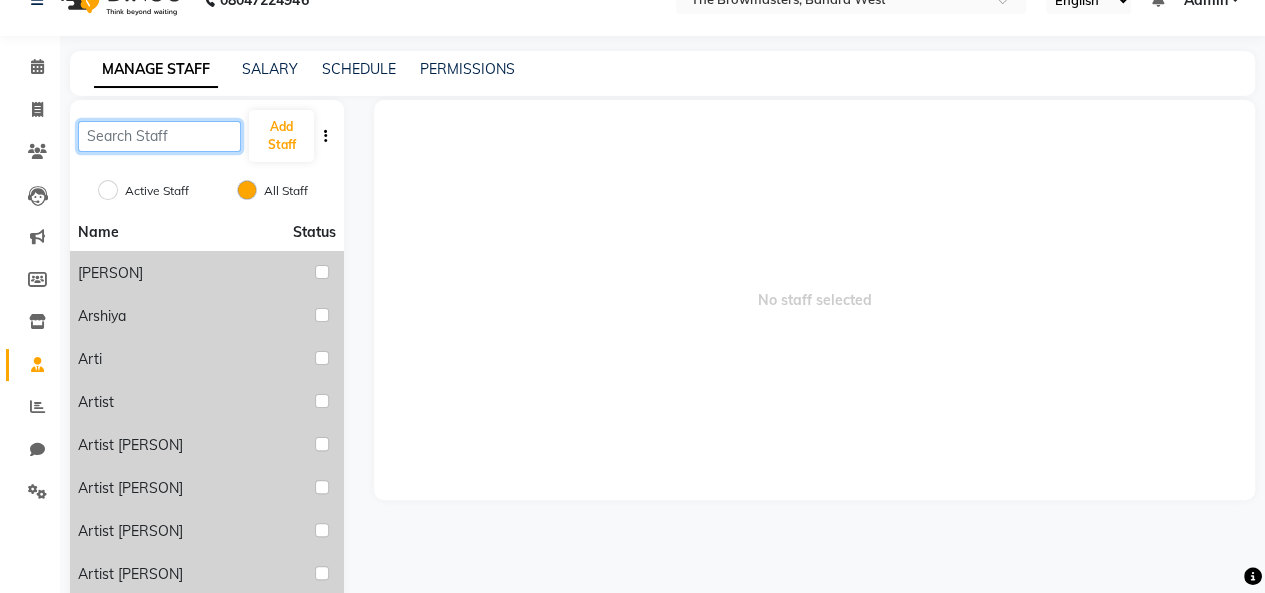 click 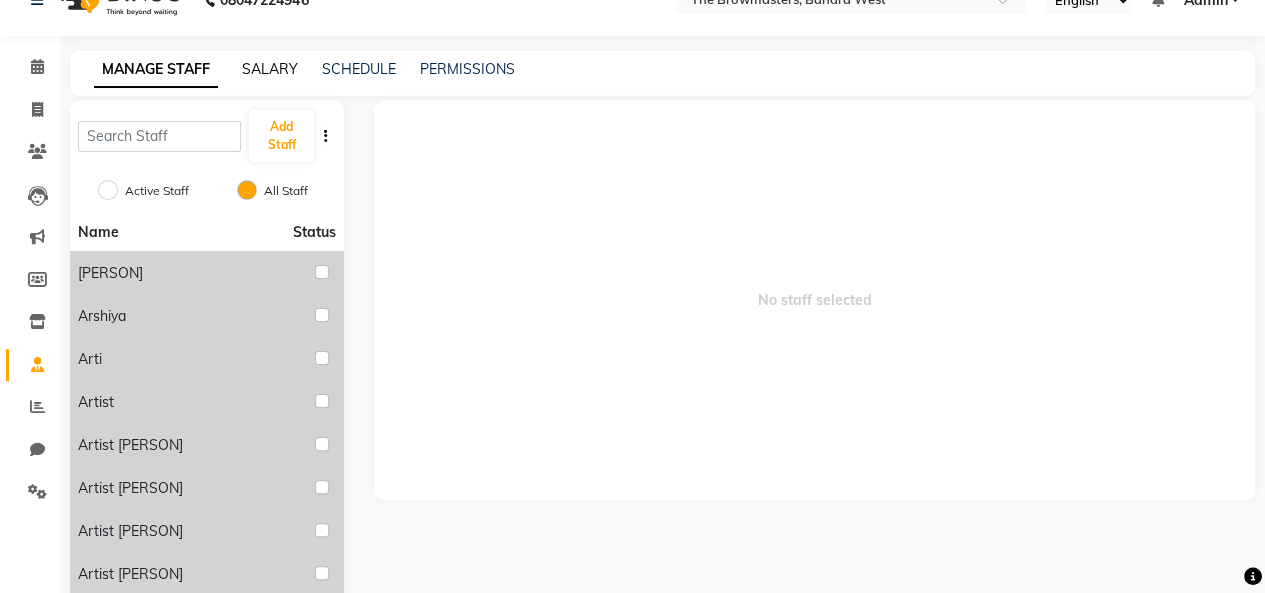 click on "SALARY" 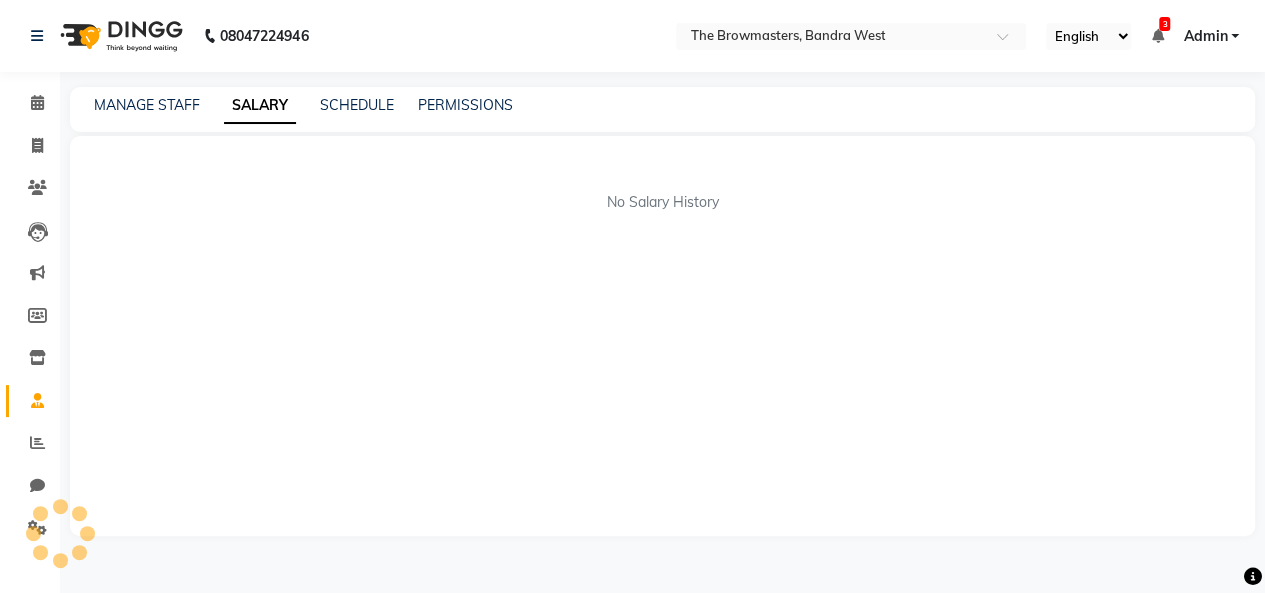 scroll, scrollTop: 0, scrollLeft: 0, axis: both 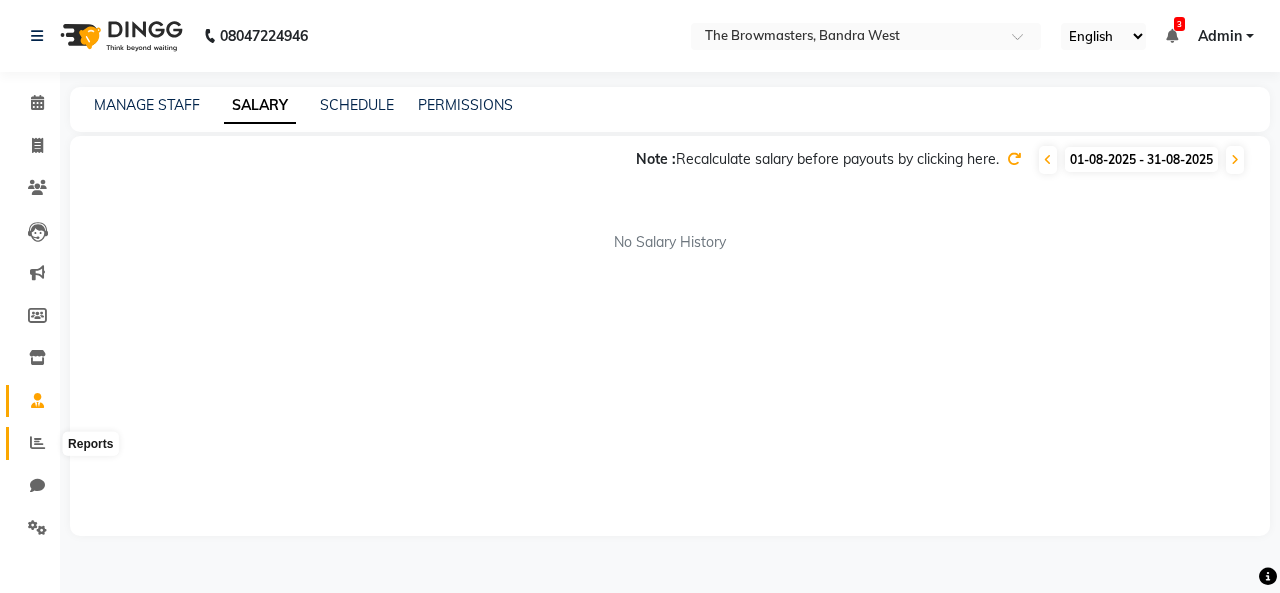 click 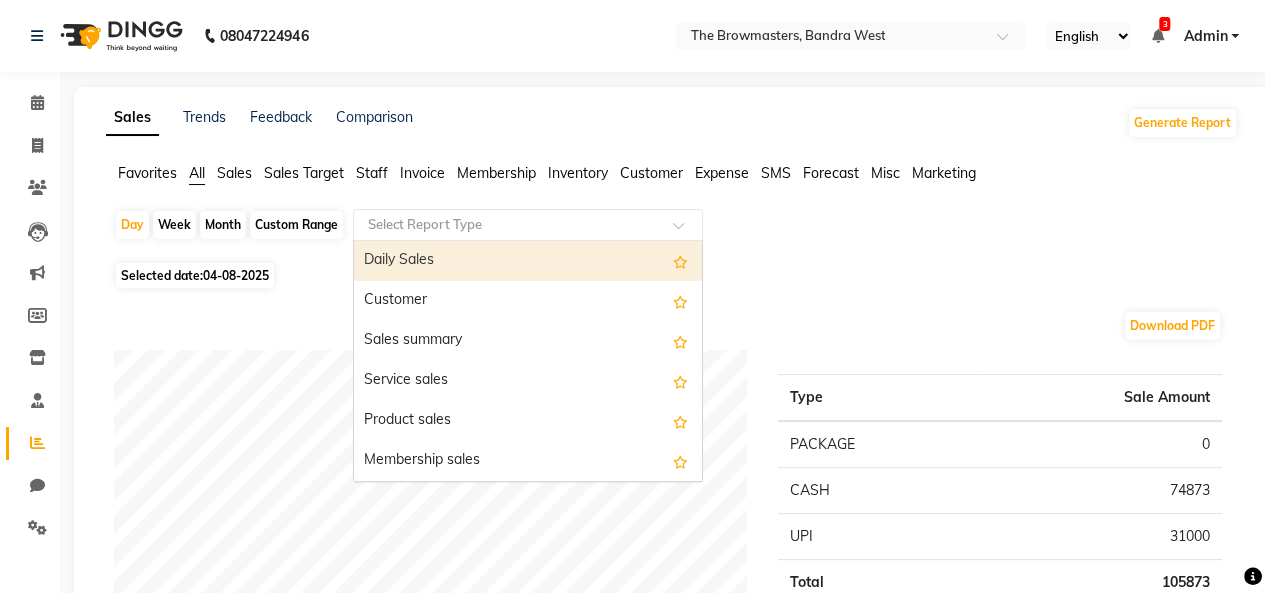click 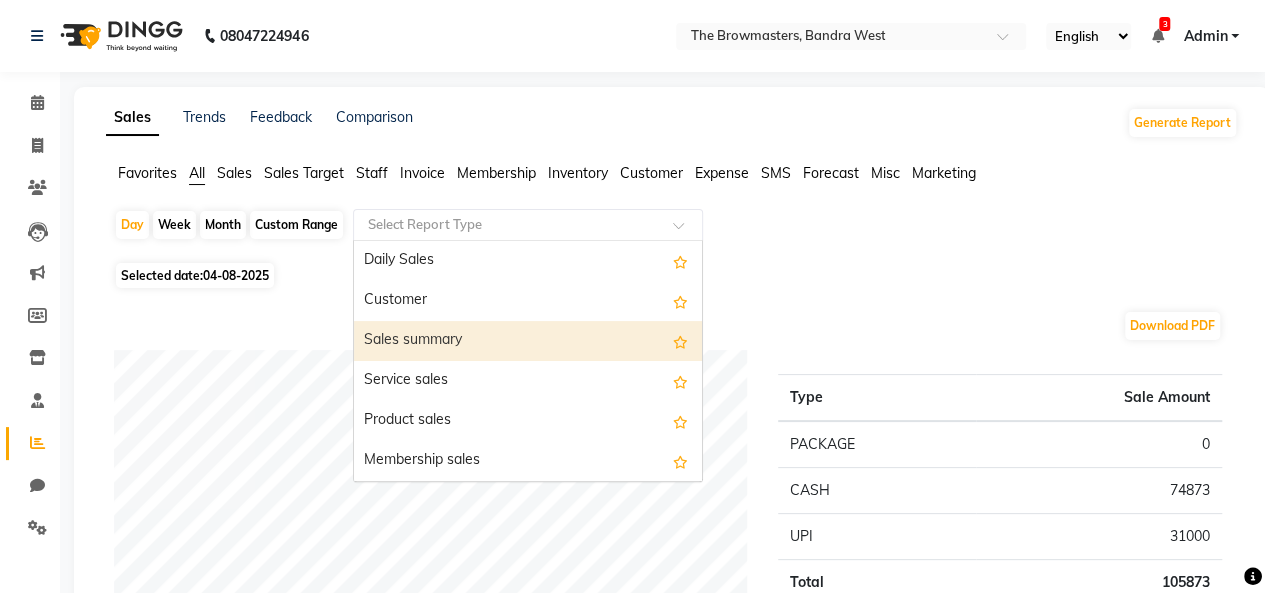 click on "Sales summary" at bounding box center (528, 341) 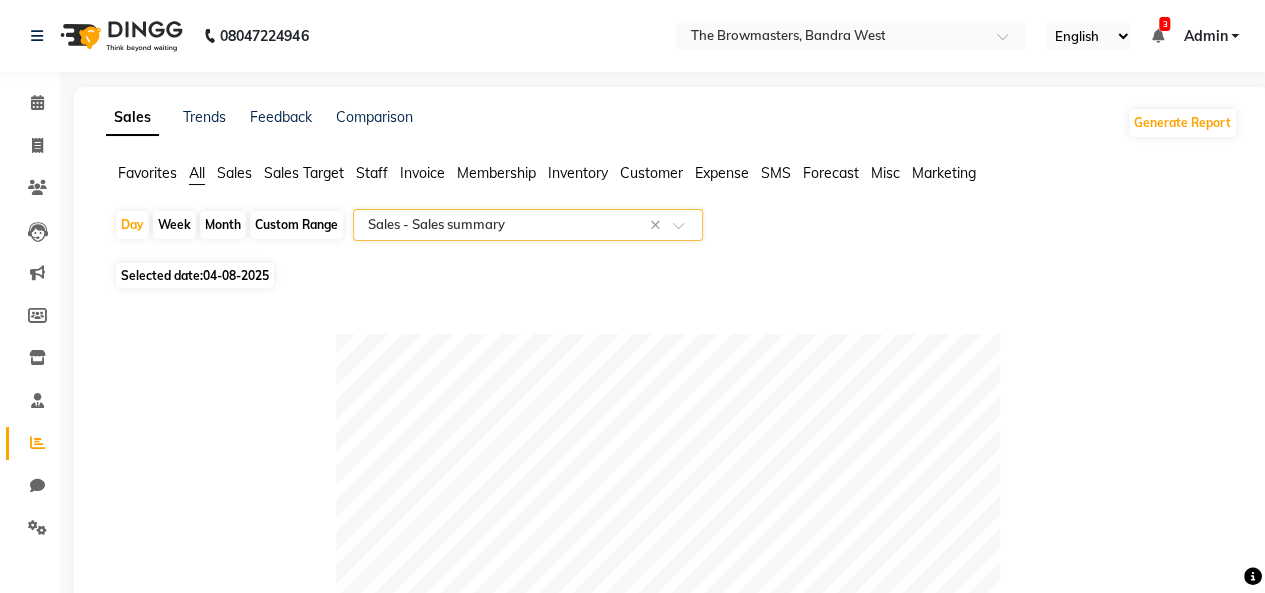 click on "Custom Range" 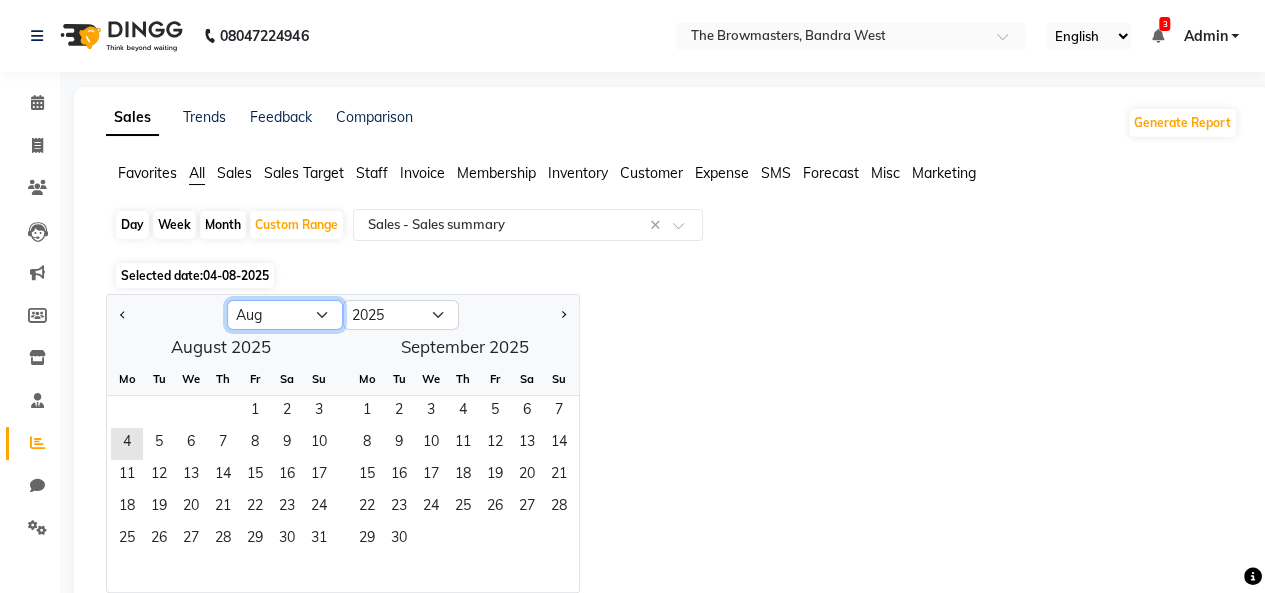 click on "Jan Feb Mar Apr May Jun Jul Aug Sep Oct Nov Dec" 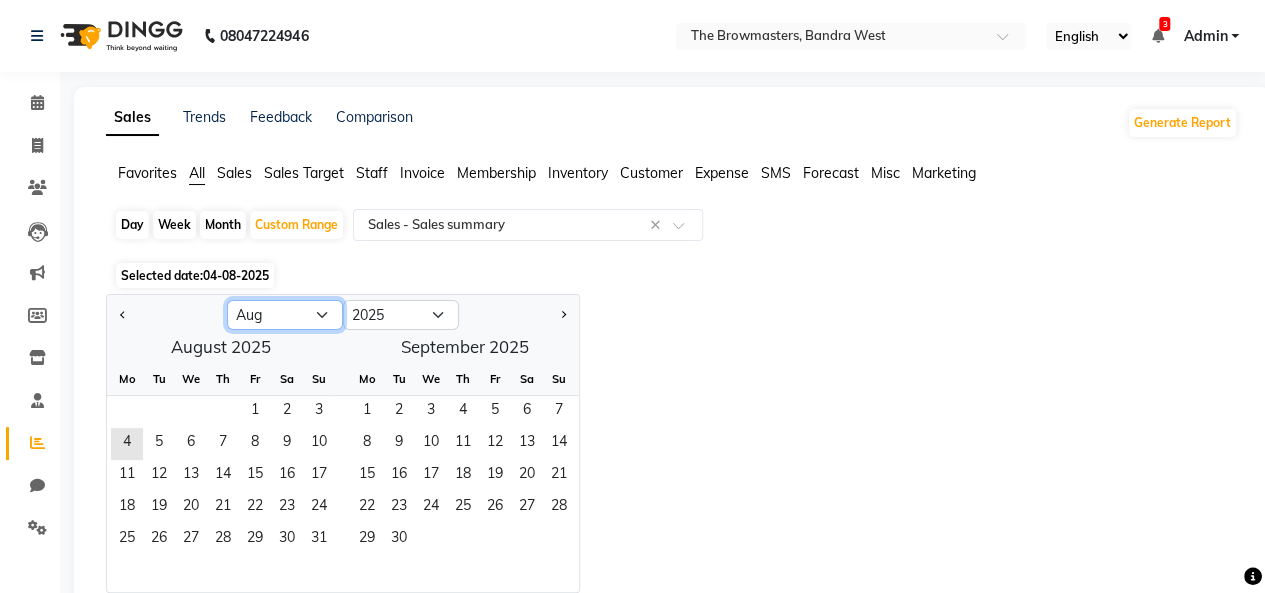 select on "7" 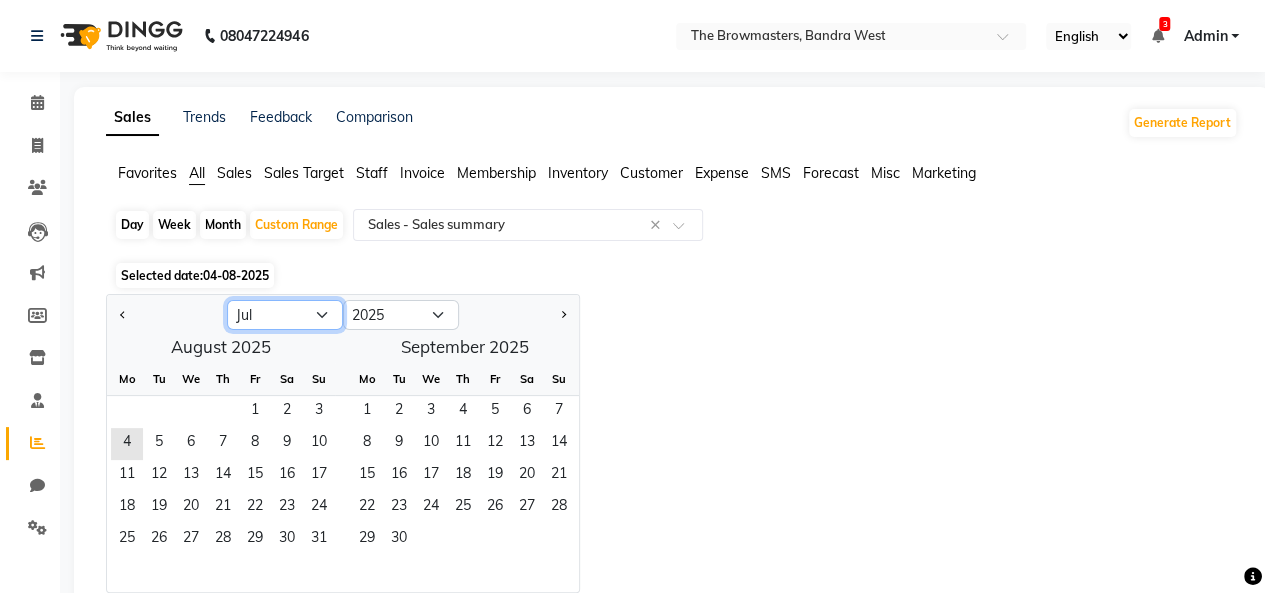 click on "Jan Feb Mar Apr May Jun Jul Aug Sep Oct Nov Dec" 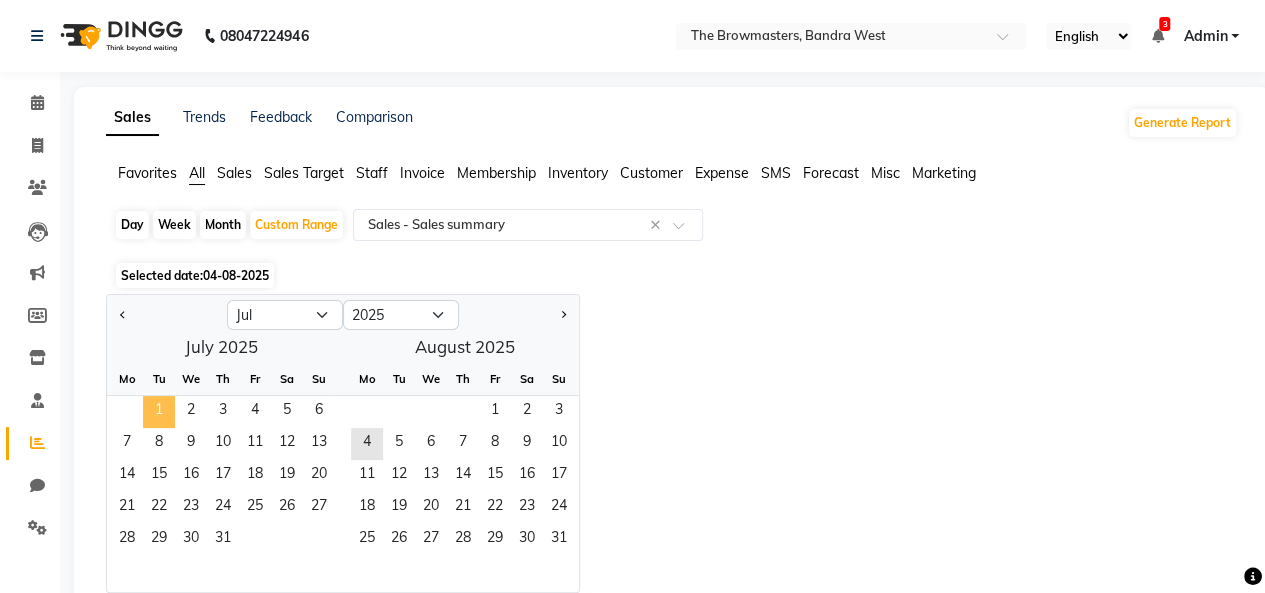 click on "1" 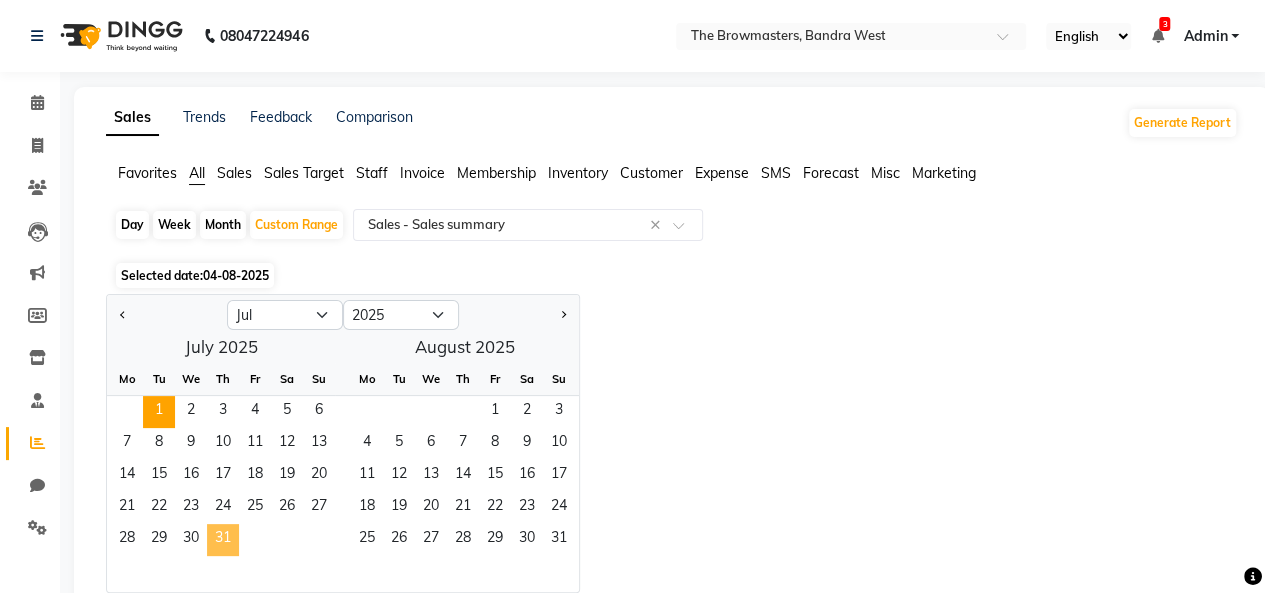click on "31" 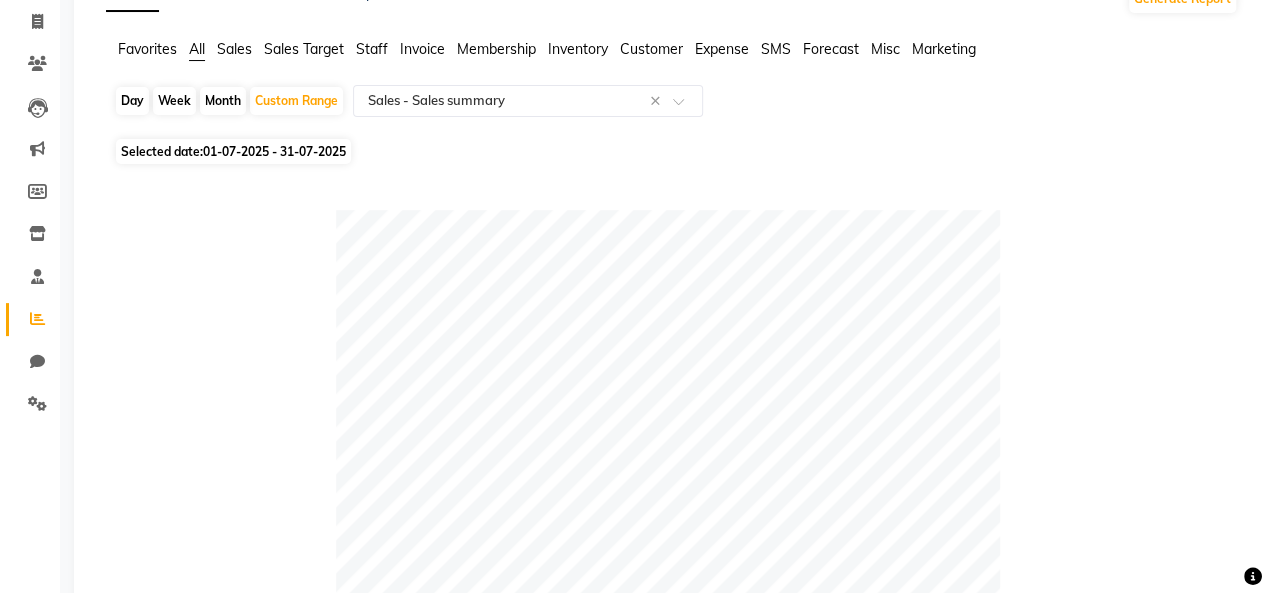 scroll, scrollTop: 0, scrollLeft: 0, axis: both 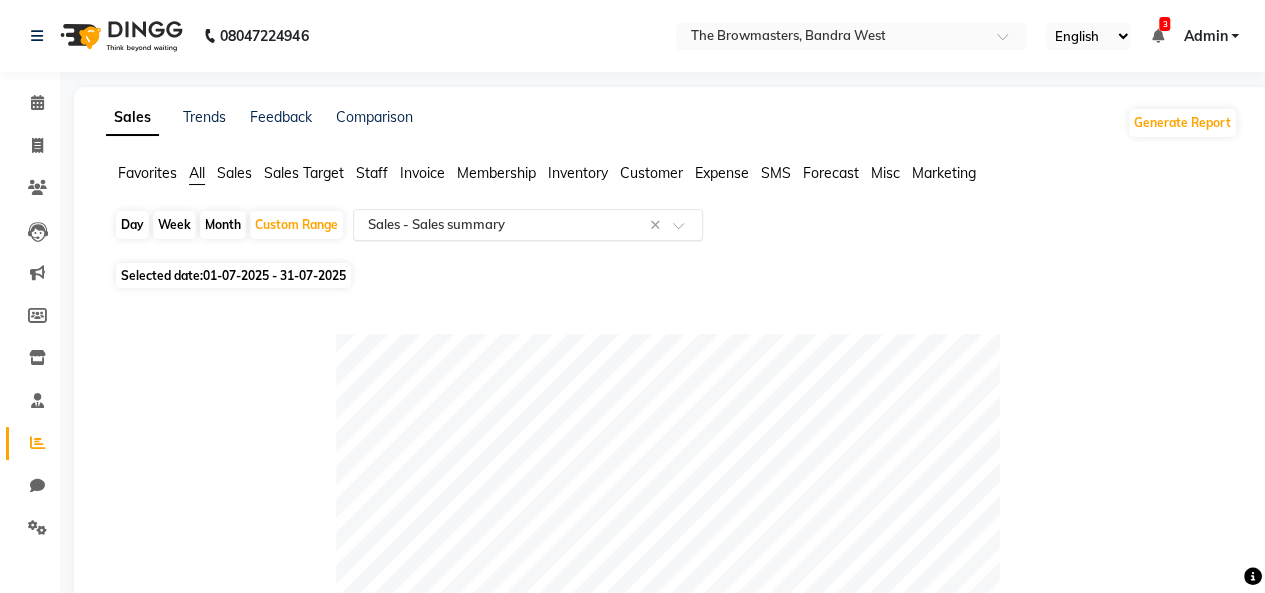 click 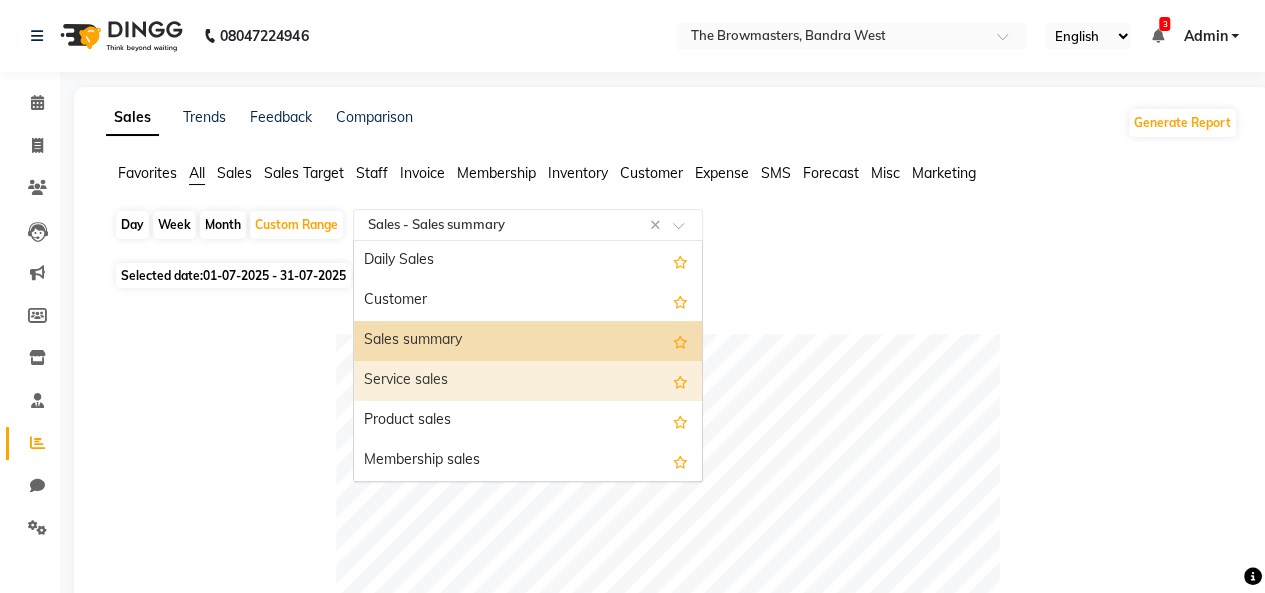 click on "Service sales" at bounding box center [528, 381] 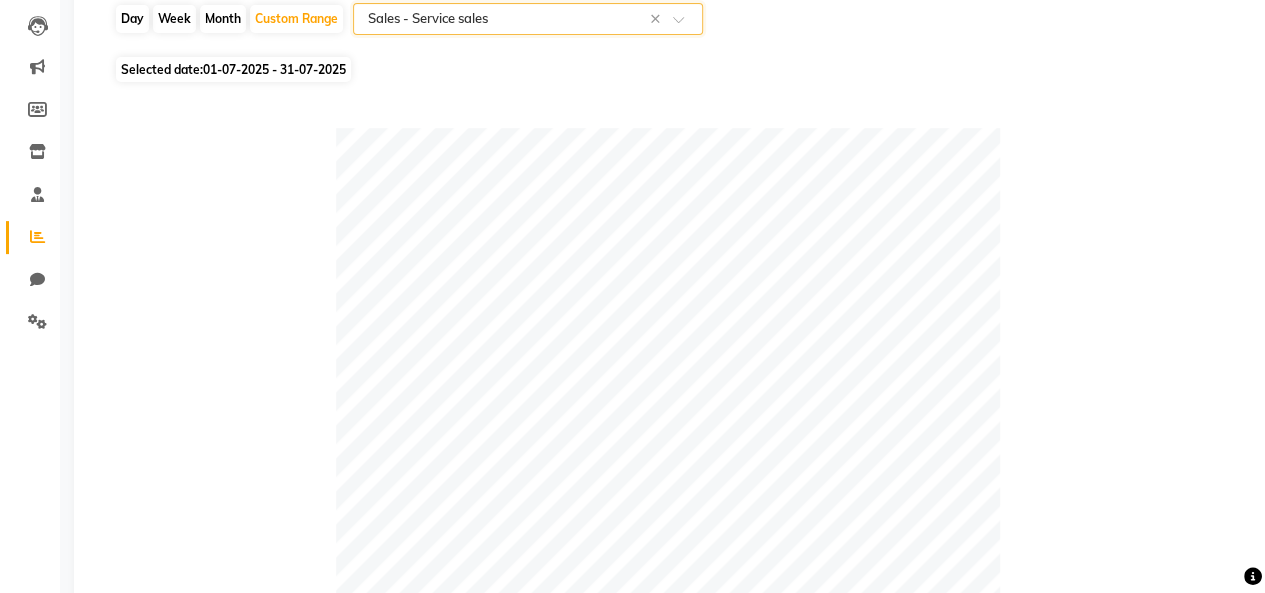 scroll, scrollTop: 52, scrollLeft: 0, axis: vertical 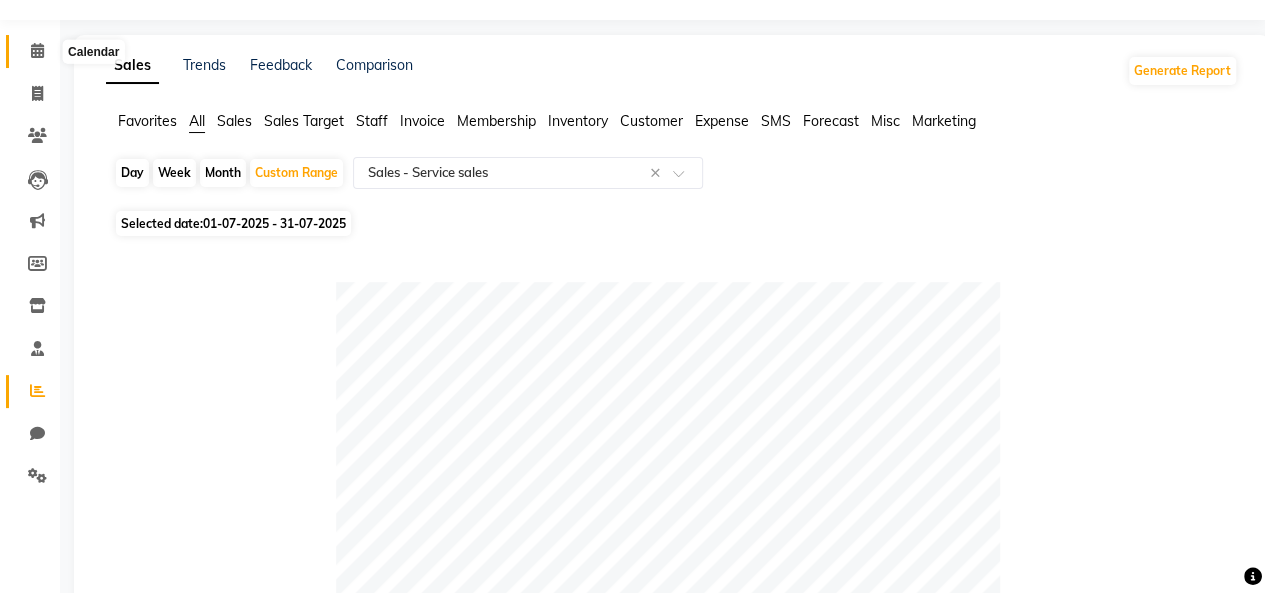 click 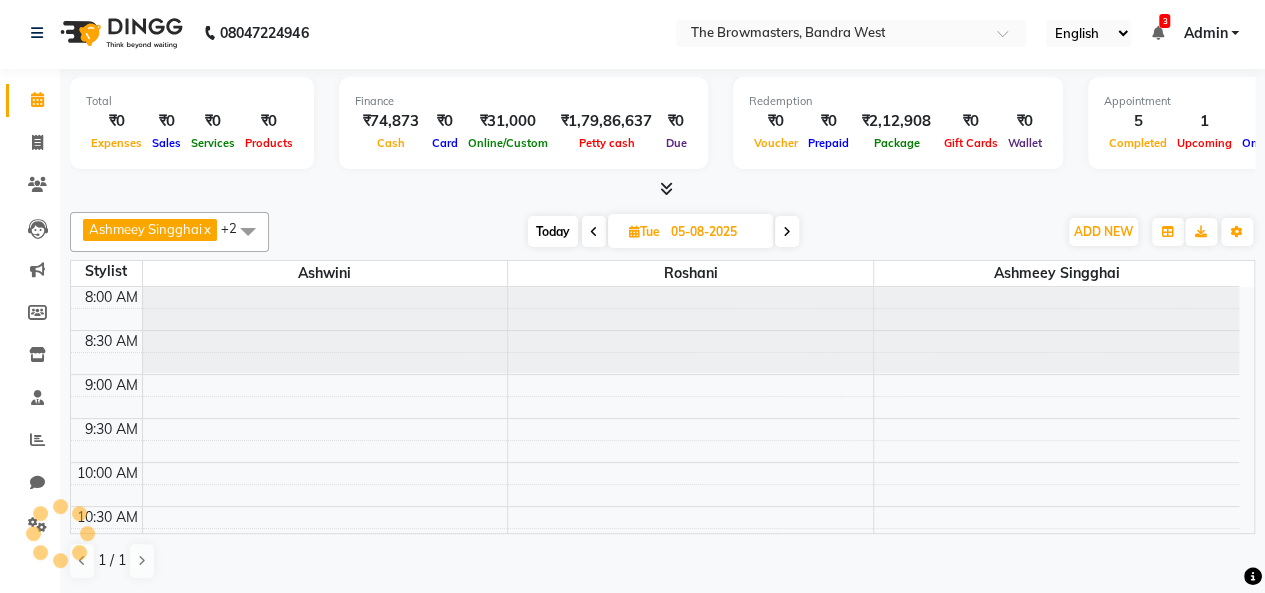 scroll, scrollTop: 0, scrollLeft: 0, axis: both 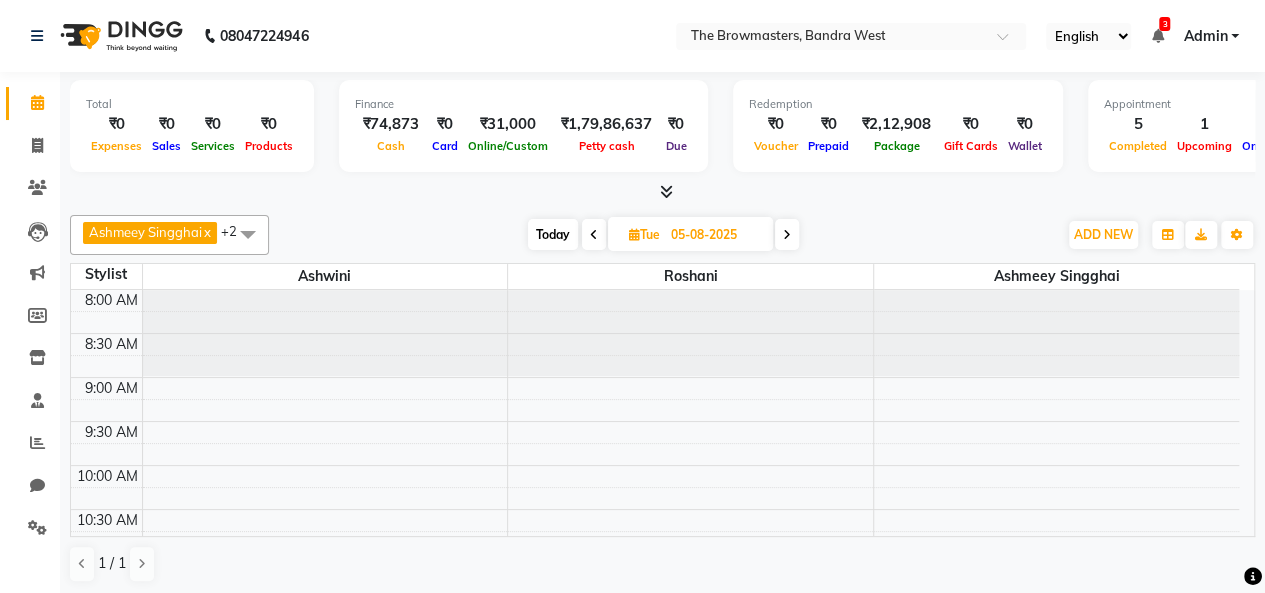 click at bounding box center [634, 234] 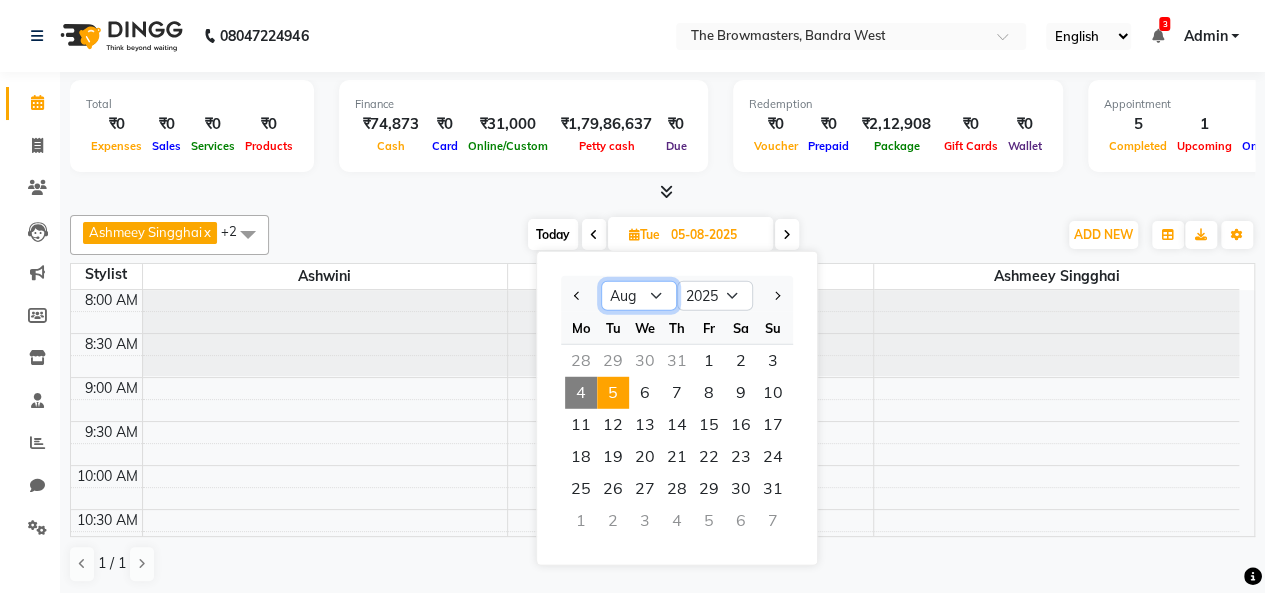 click on "Jan Feb Mar Apr May Jun Jul Aug Sep Oct Nov Dec" at bounding box center (639, 296) 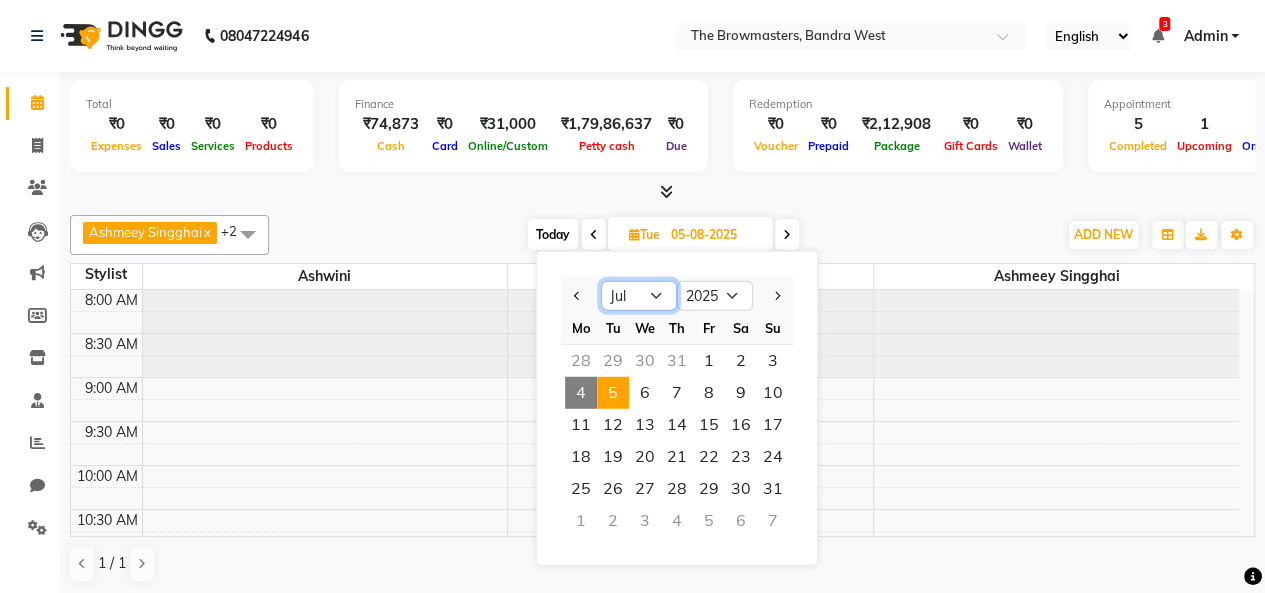 click on "Jan Feb Mar Apr May Jun Jul Aug Sep Oct Nov Dec" at bounding box center [639, 296] 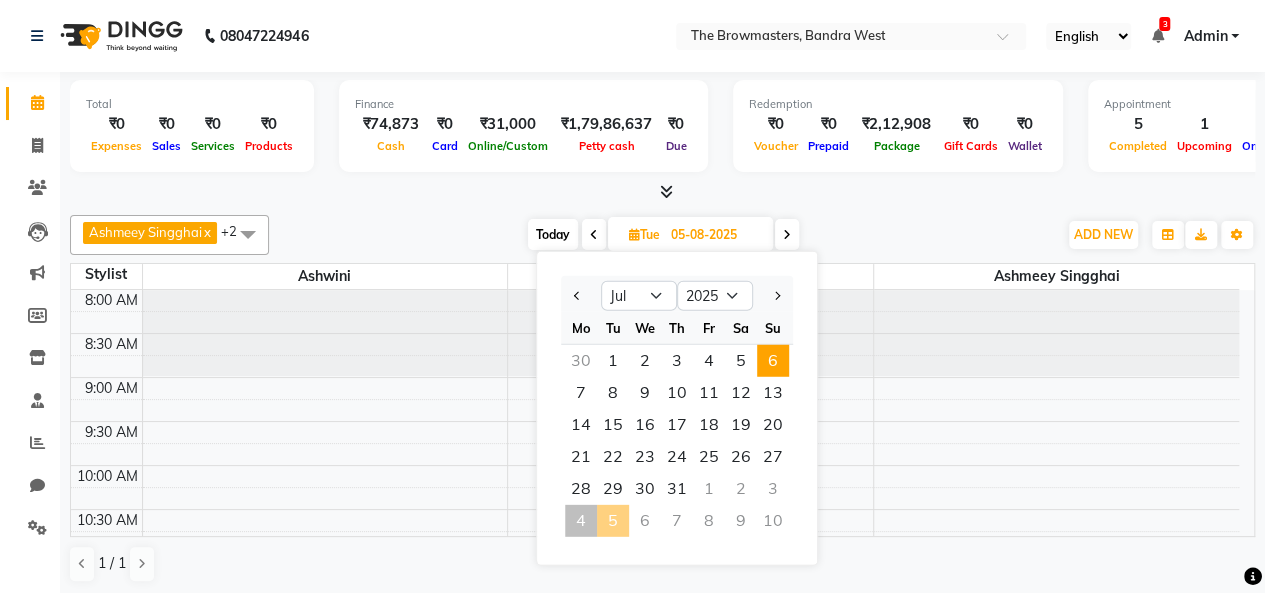 click on "6" at bounding box center (773, 361) 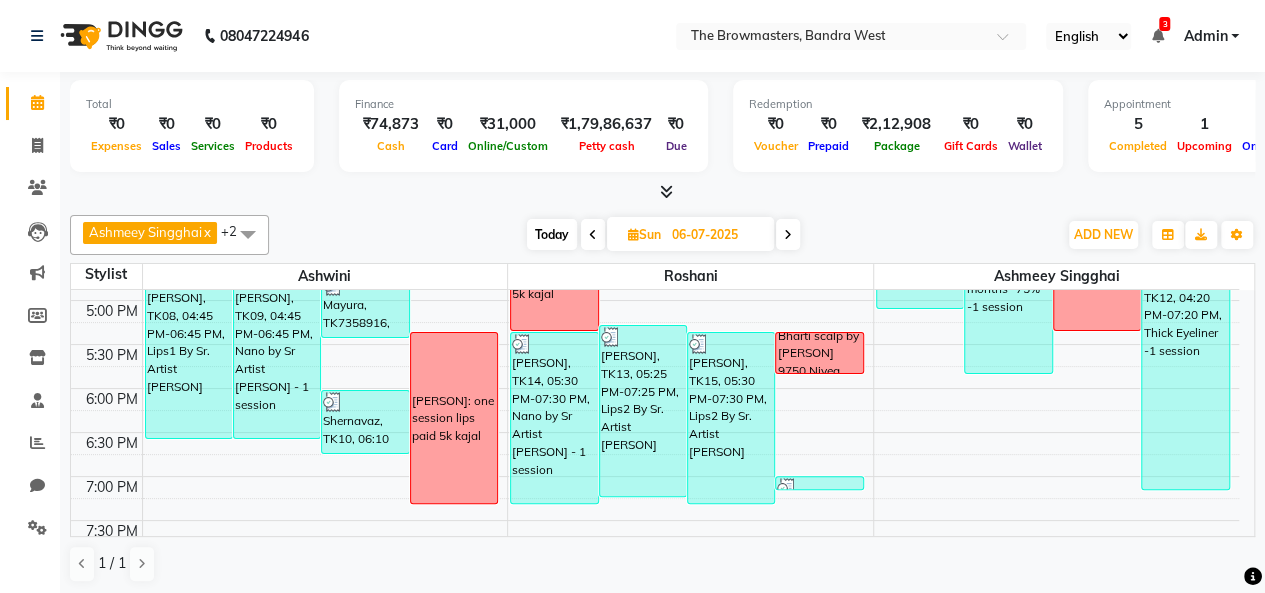 scroll, scrollTop: 878, scrollLeft: 0, axis: vertical 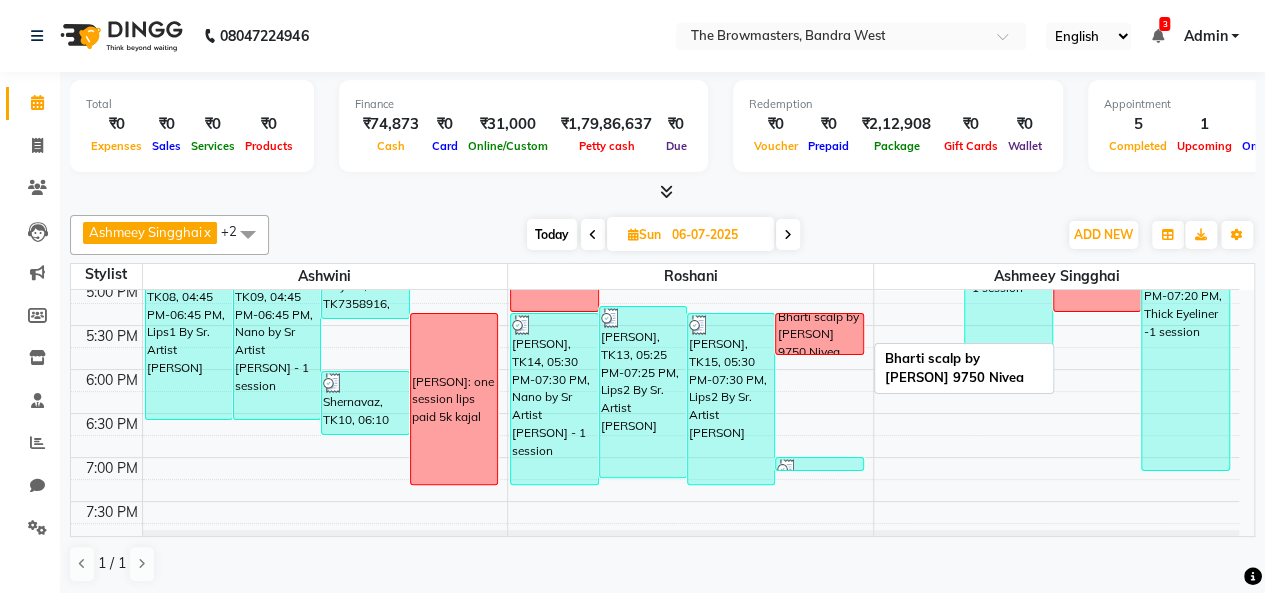 click on "Bharti scalp by [PERSON] 9750 Nivea" at bounding box center [819, 335] 